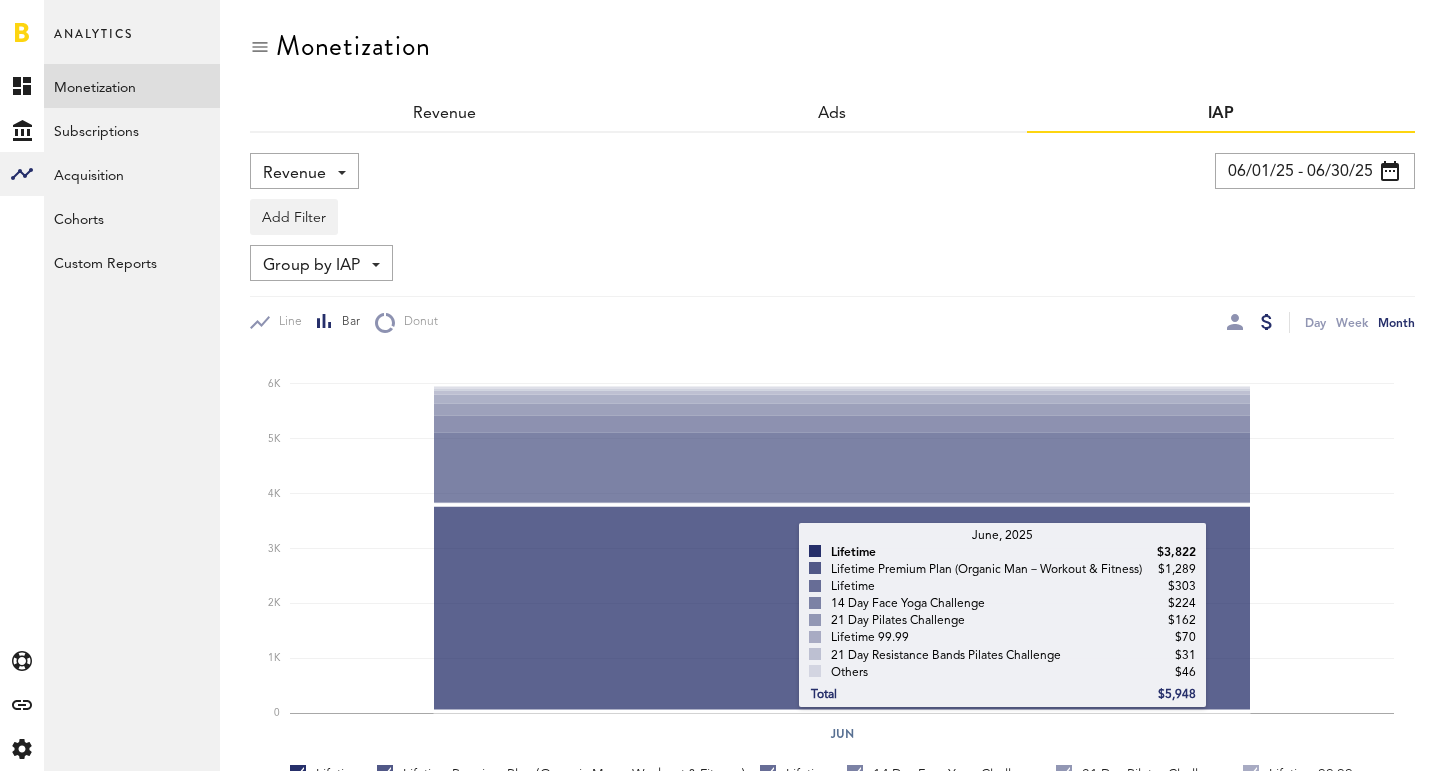 scroll, scrollTop: 415, scrollLeft: 0, axis: vertical 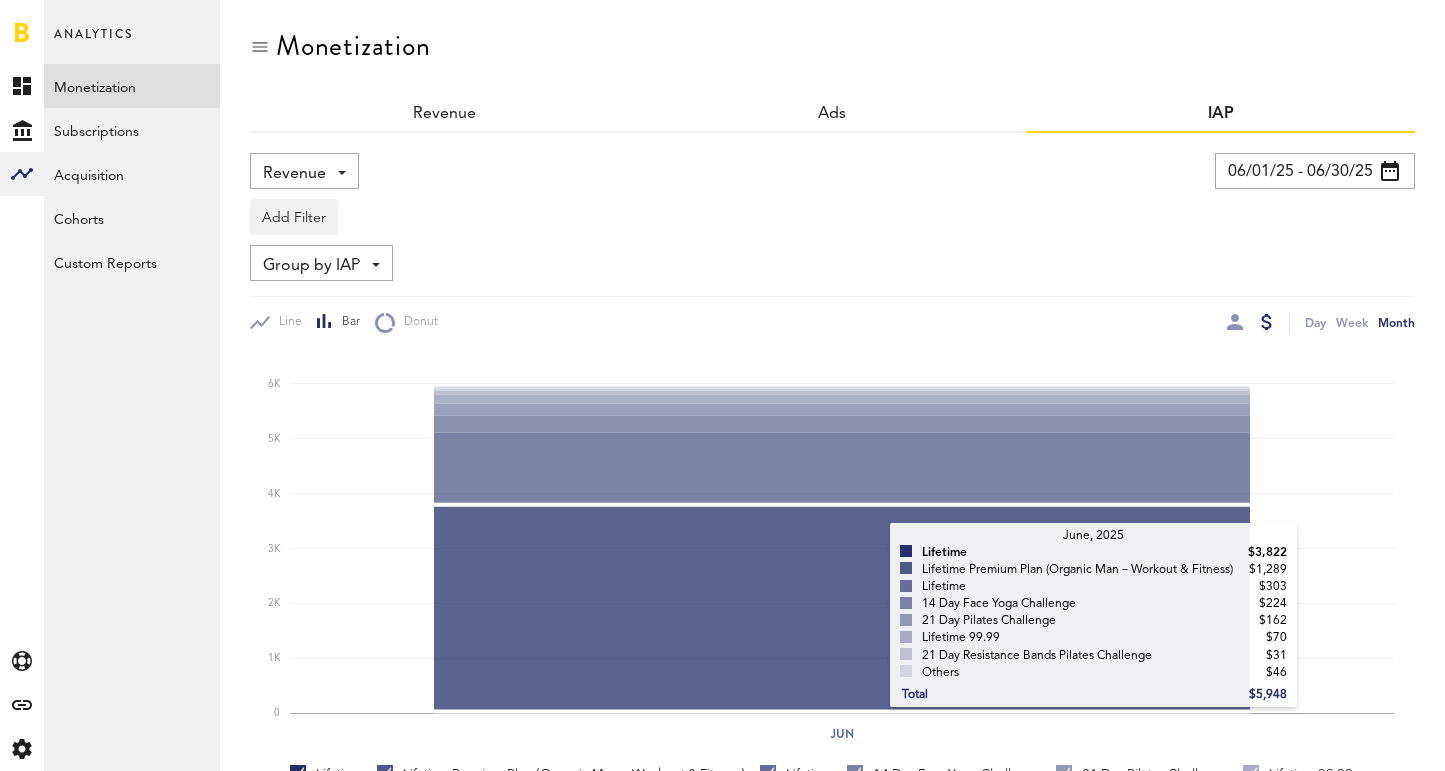 click 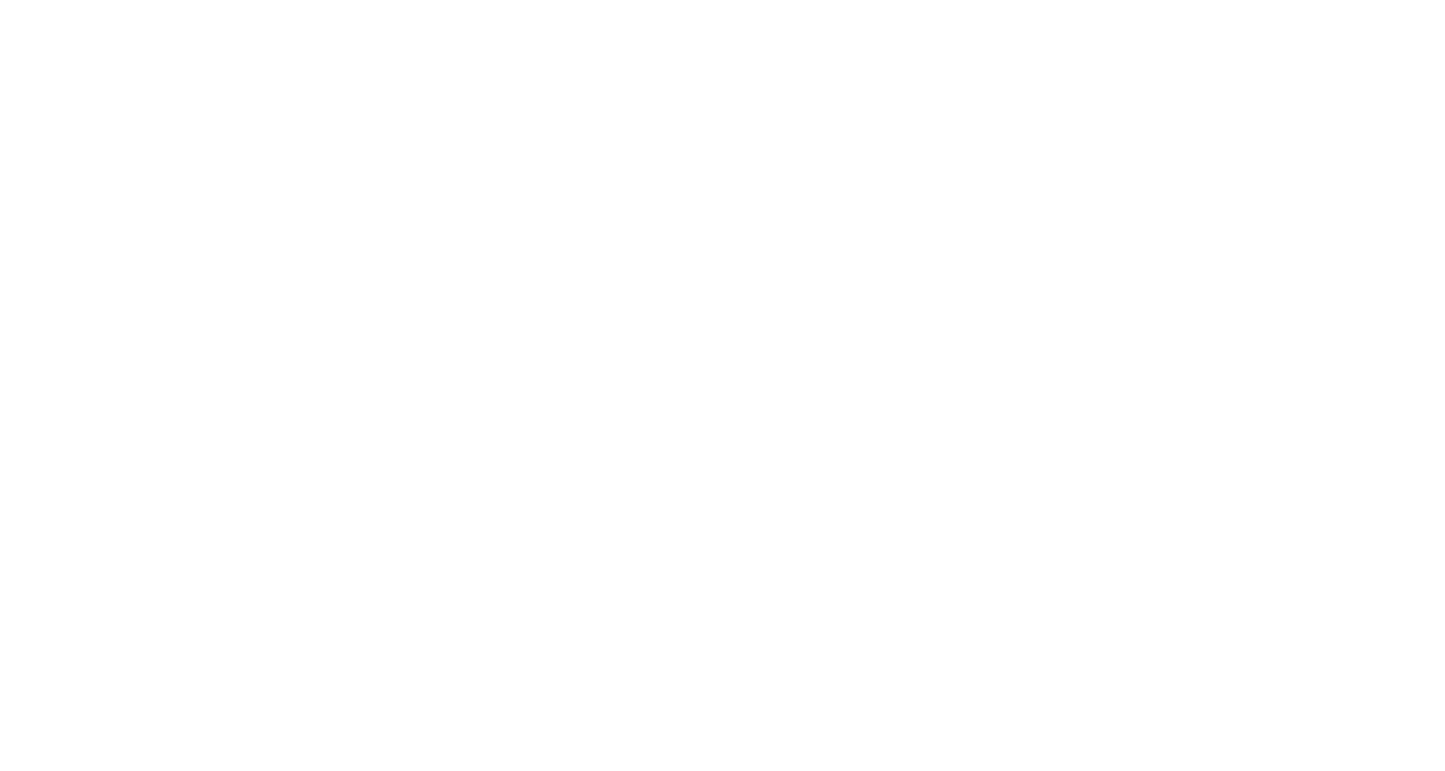 scroll, scrollTop: 0, scrollLeft: 0, axis: both 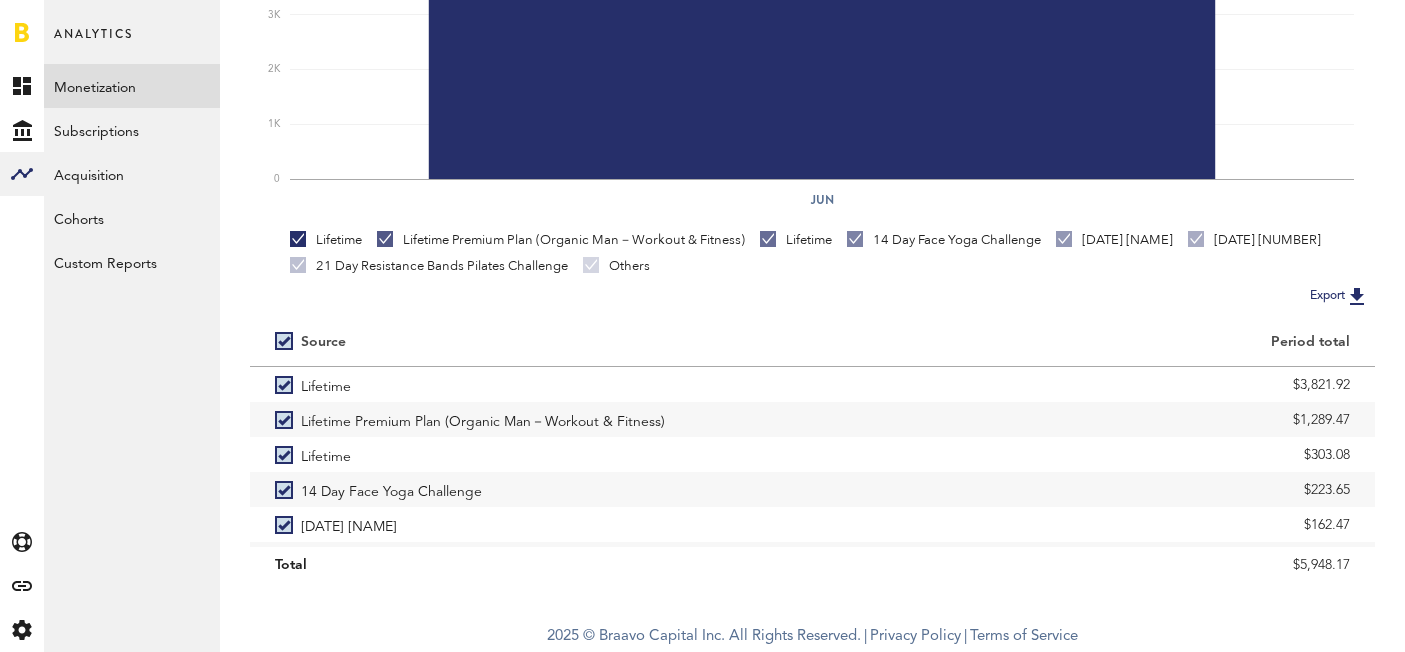 click at bounding box center (1357, 296) 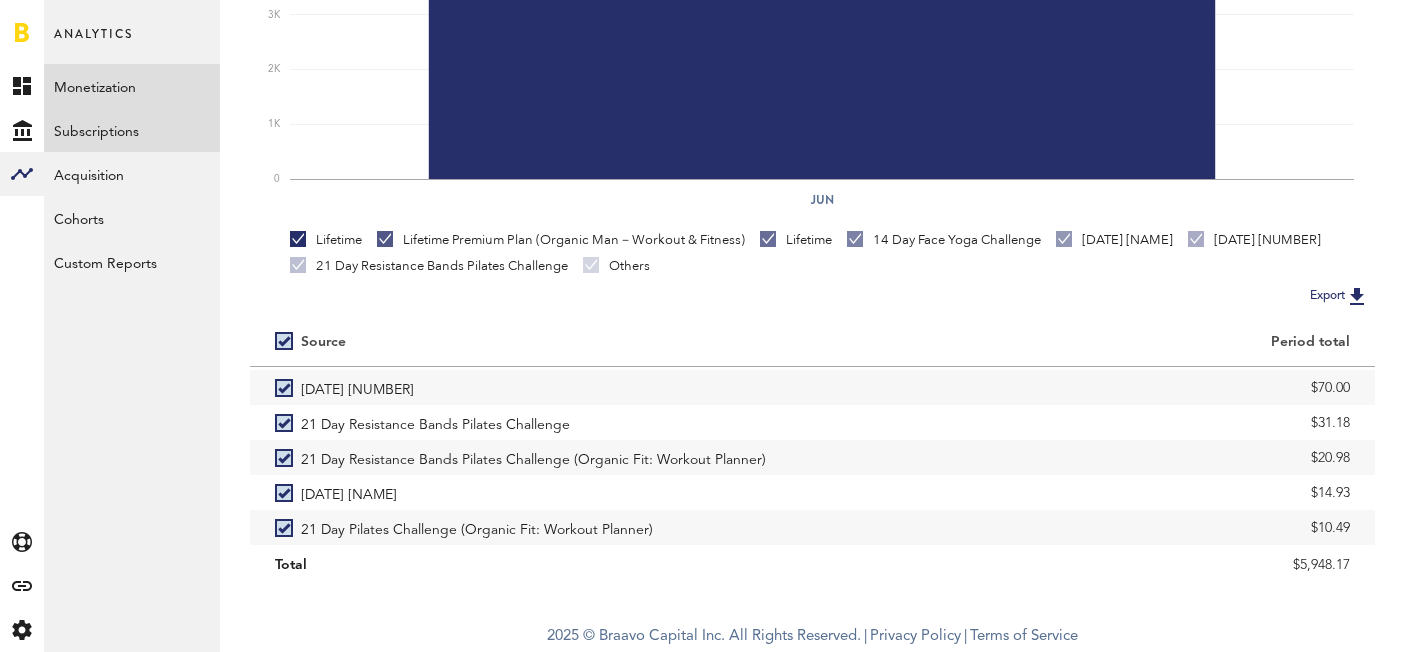 scroll, scrollTop: 0, scrollLeft: 0, axis: both 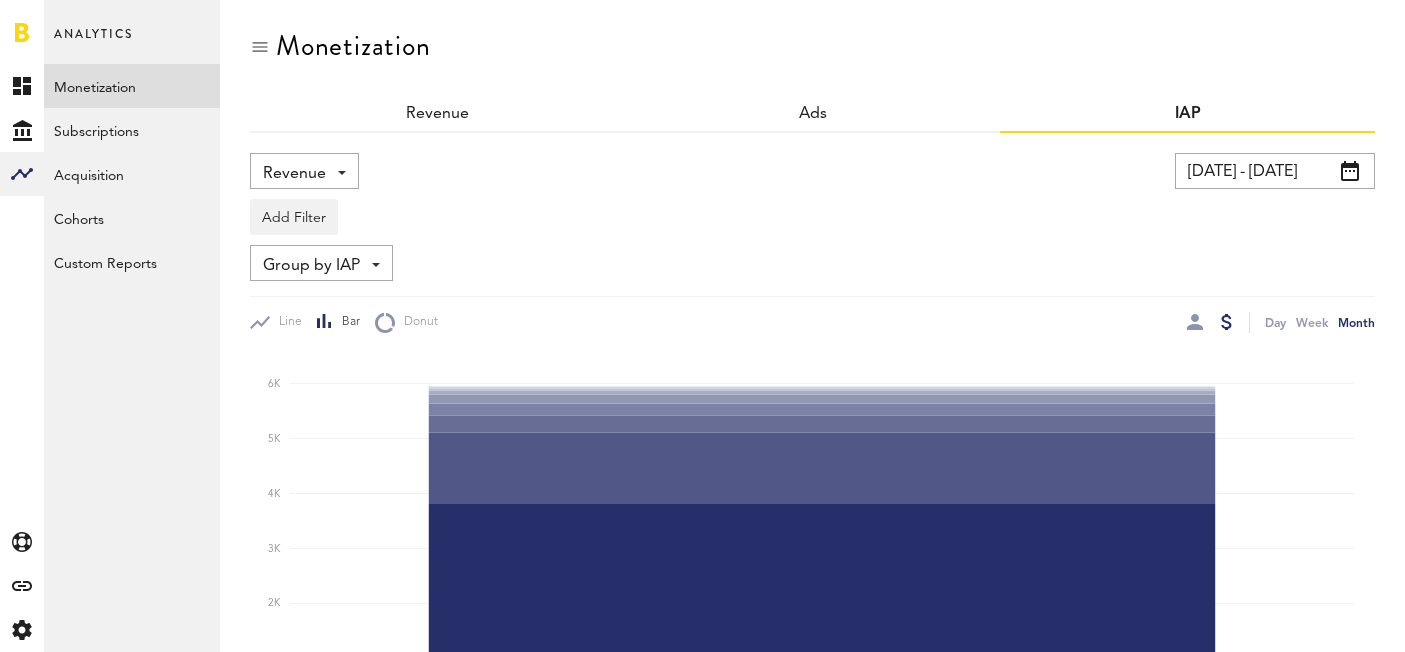 click on "[DATE] - [DATE]" at bounding box center (1275, 171) 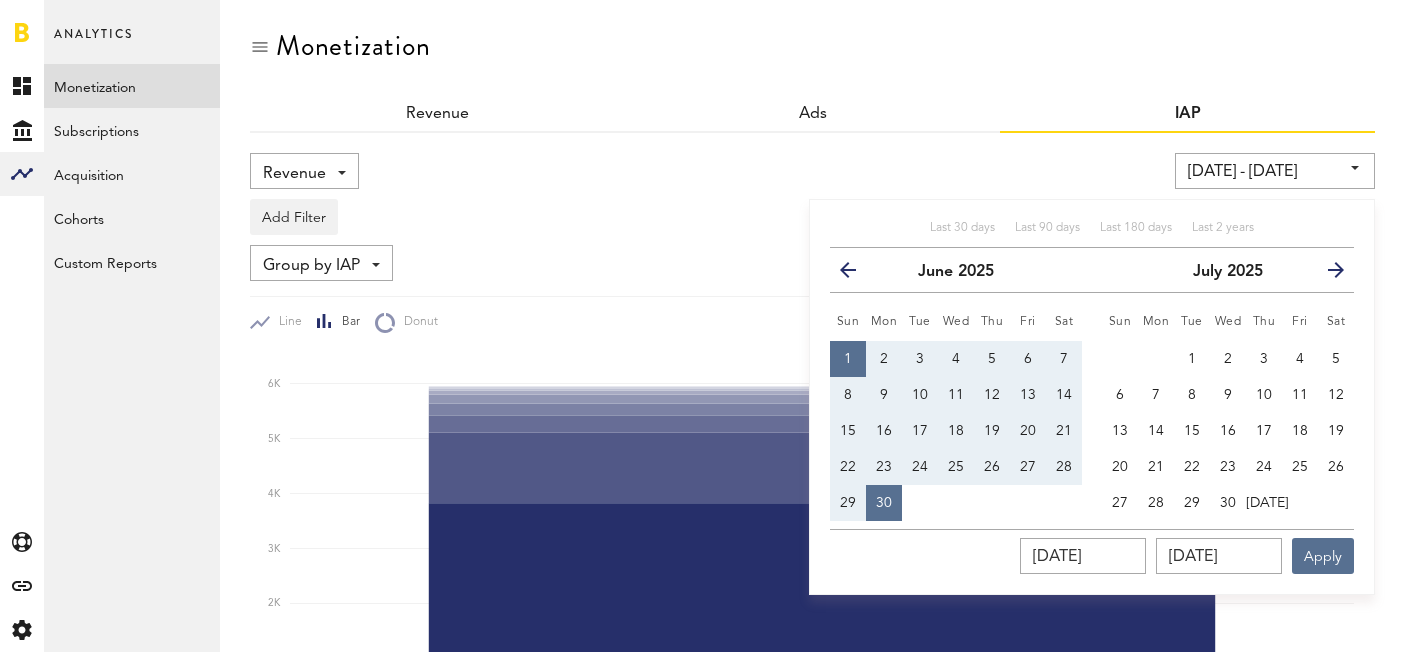 click at bounding box center (856, 274) 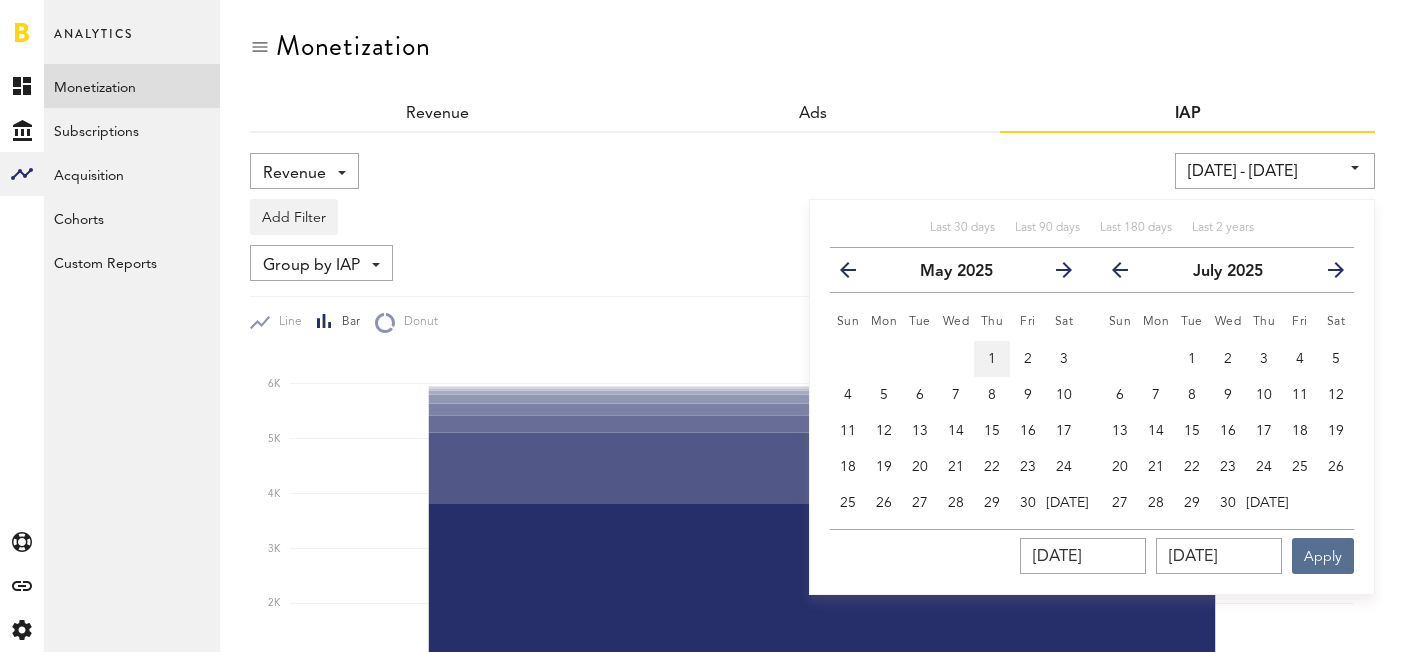 click on "1" at bounding box center (992, 359) 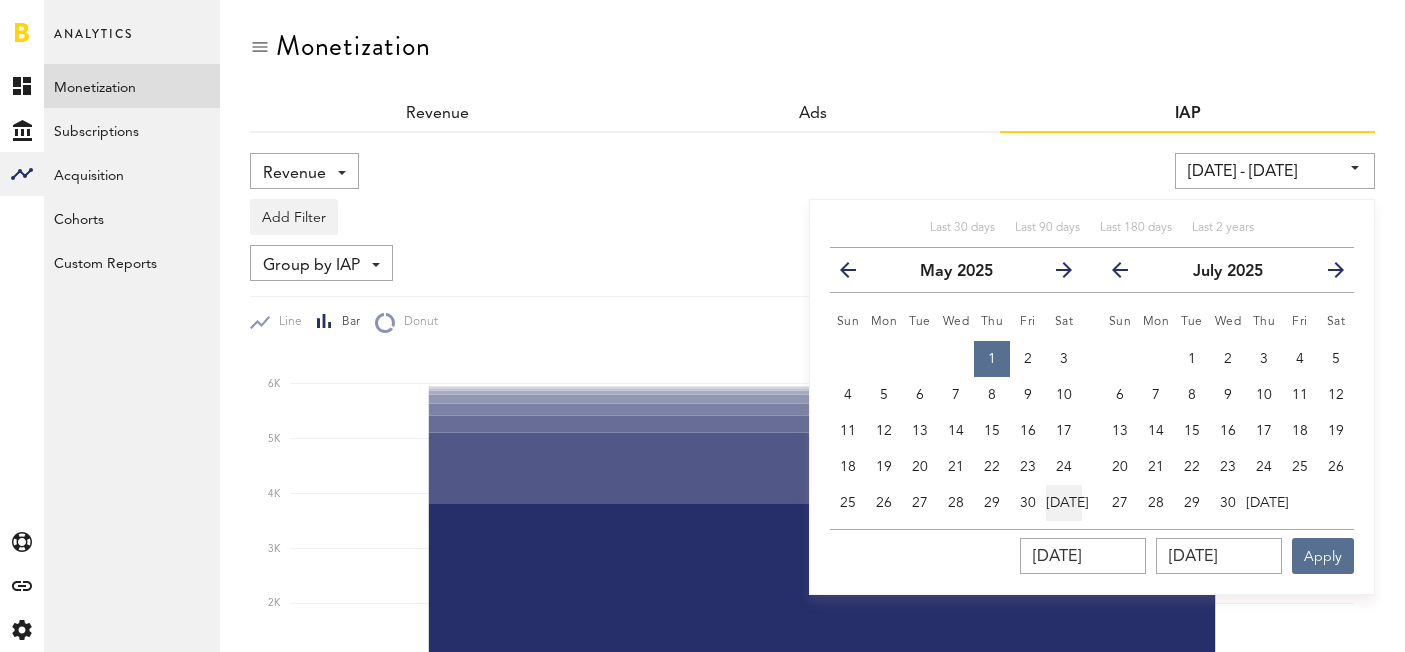 click on "[DATE]" at bounding box center (1067, 503) 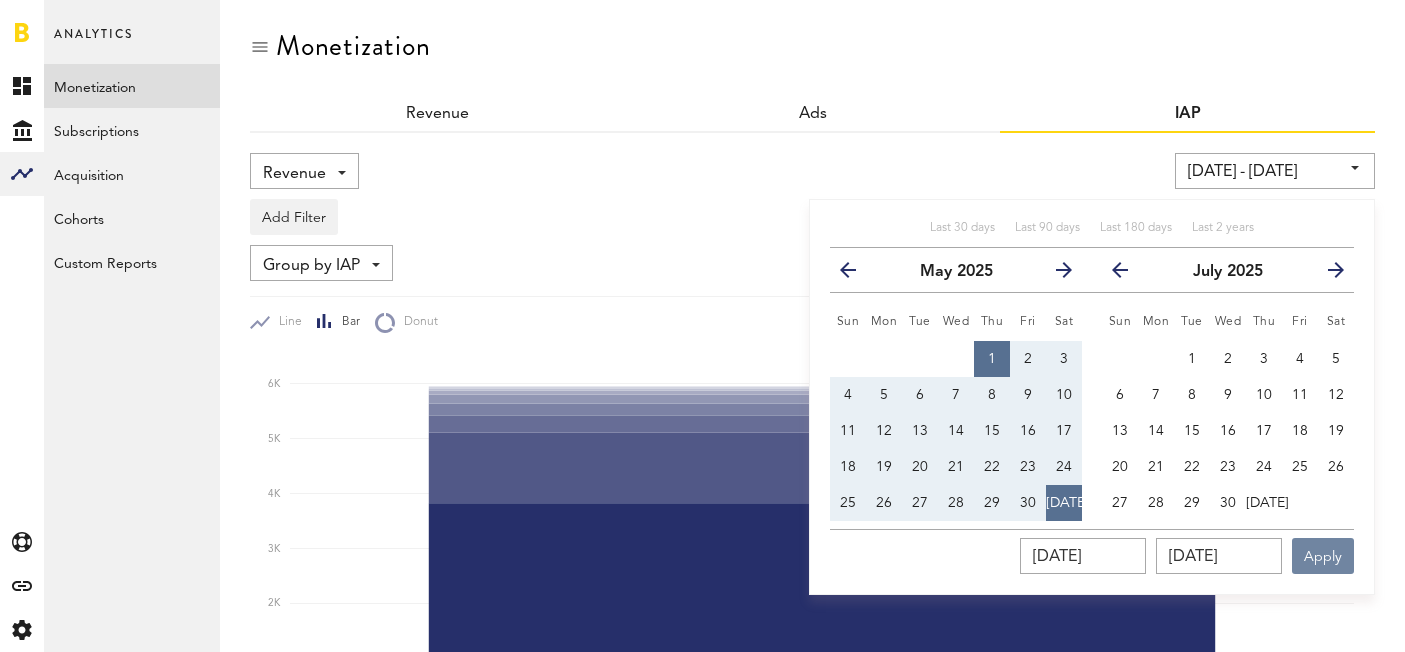 click on "Apply" at bounding box center [1323, 556] 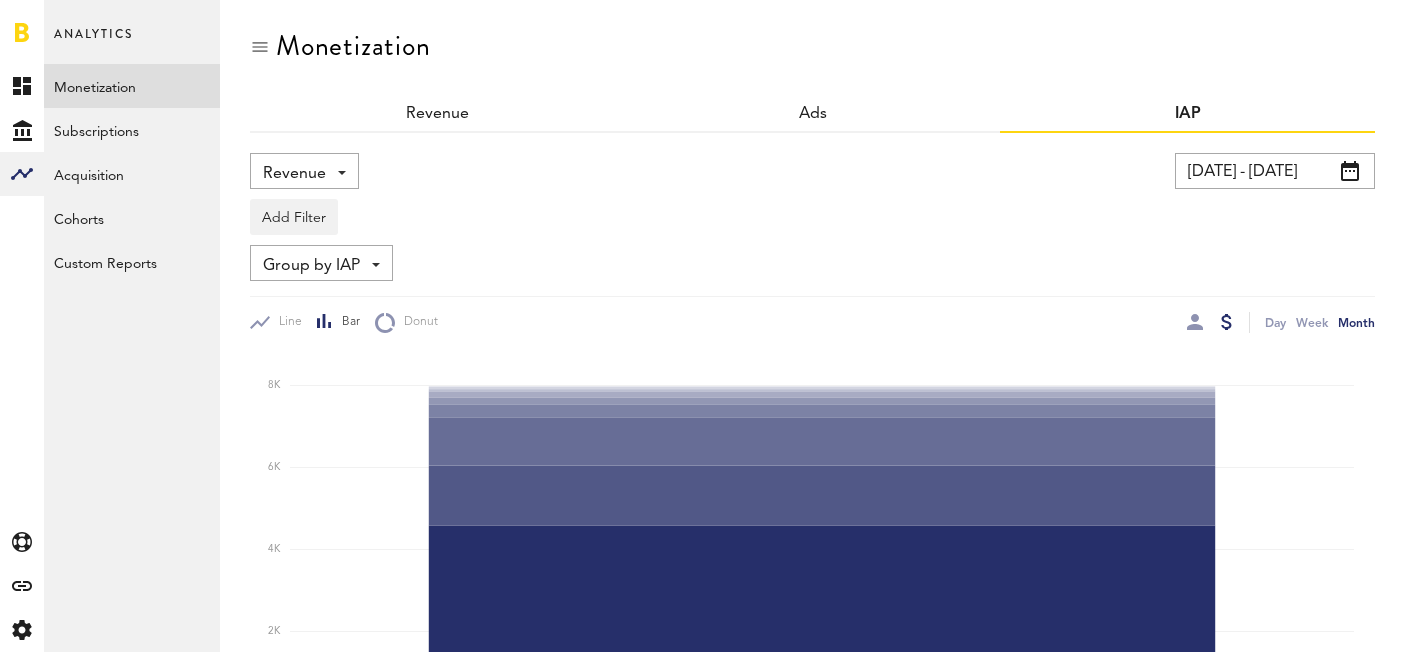 scroll, scrollTop: 534, scrollLeft: 0, axis: vertical 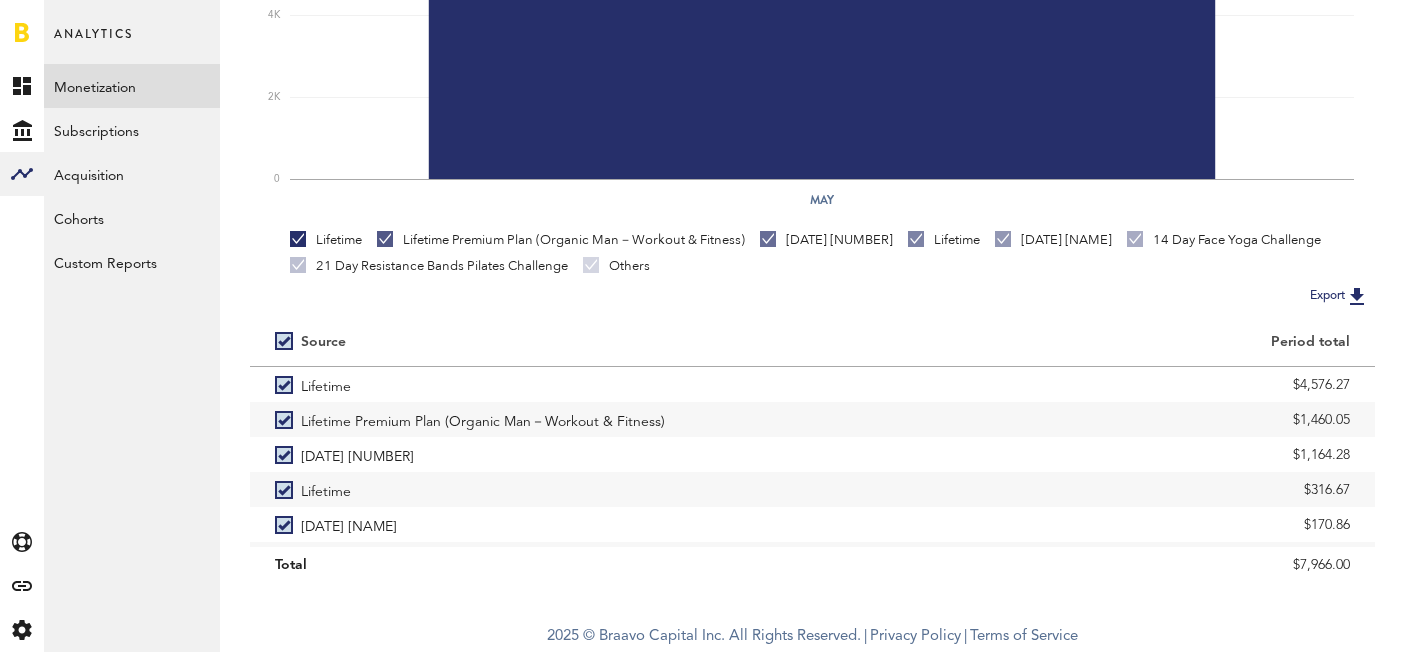 click at bounding box center [1357, 296] 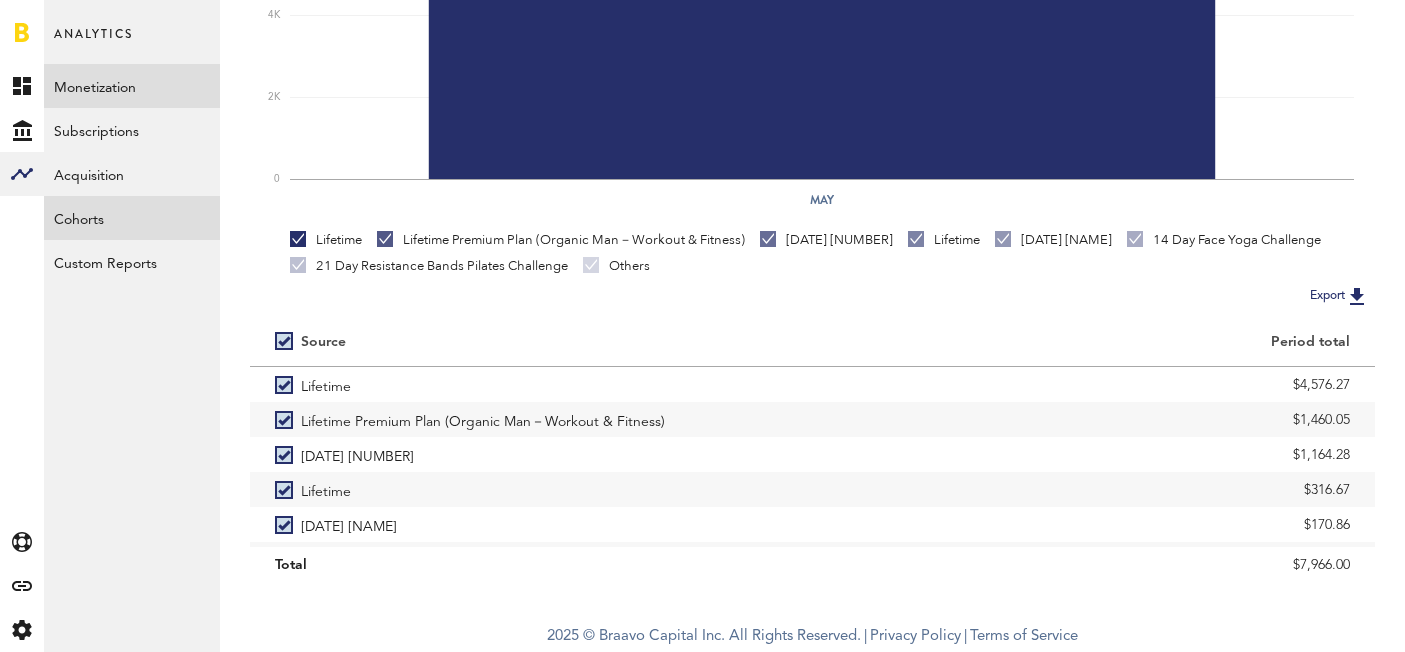 scroll, scrollTop: 0, scrollLeft: 0, axis: both 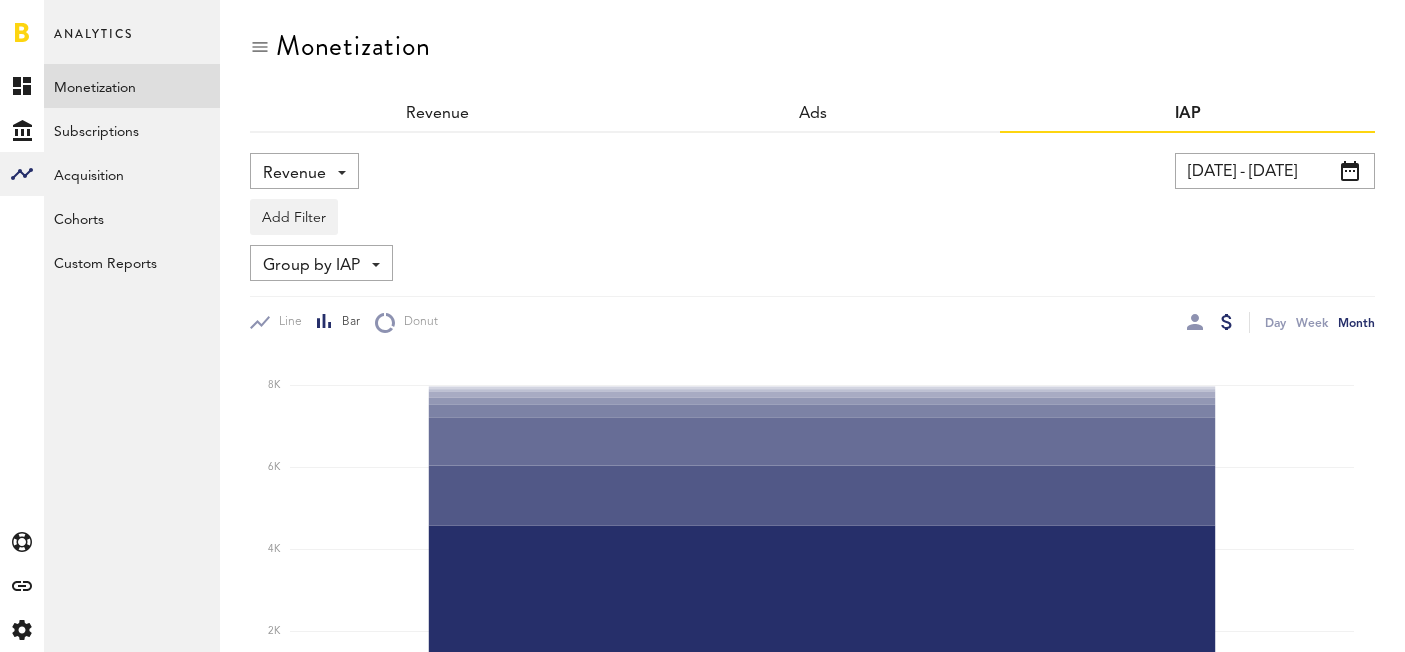 click on "[DATE] - [DATE]" at bounding box center [1275, 171] 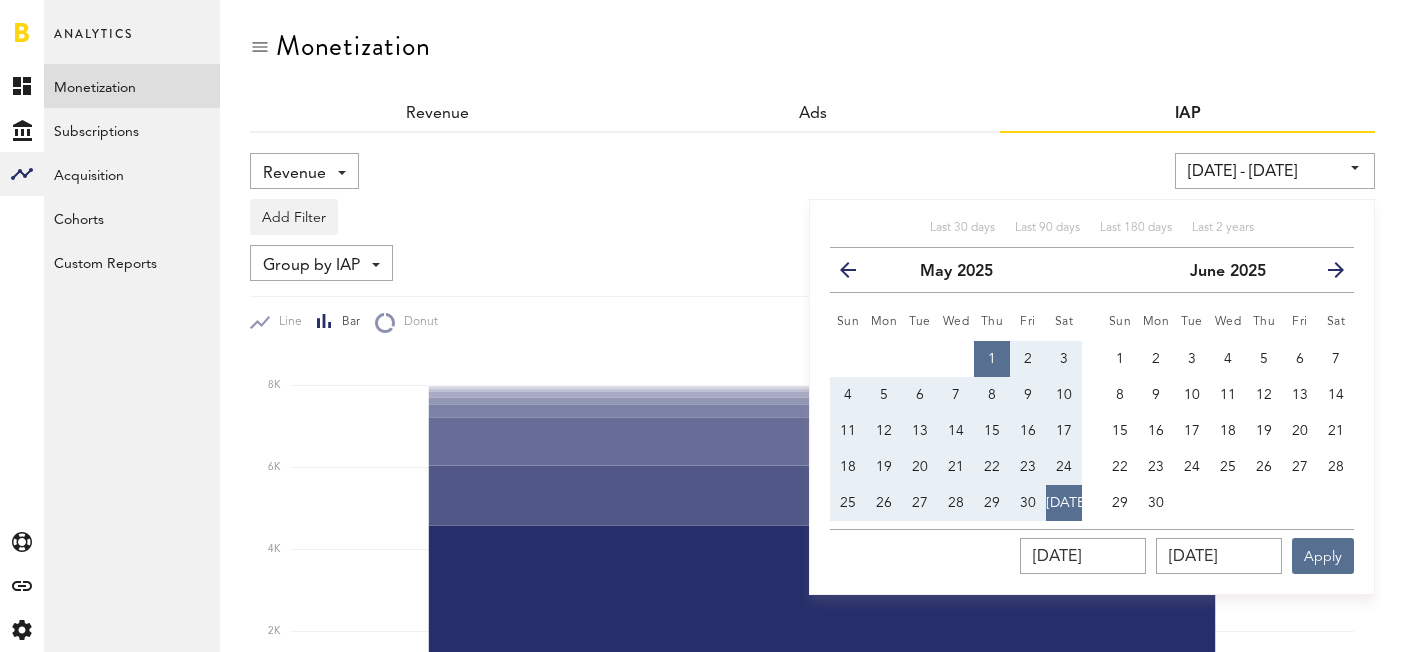 click on "previous" at bounding box center [856, 270] 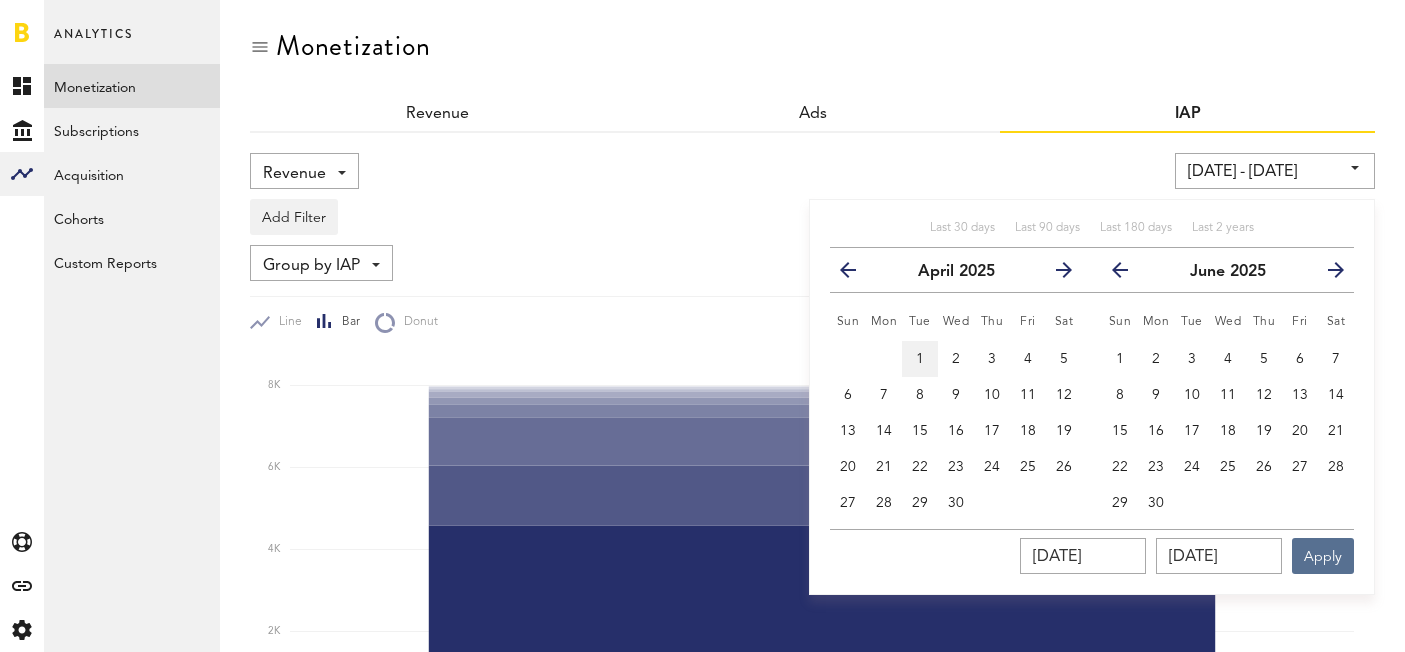 click on "1" at bounding box center [920, 359] 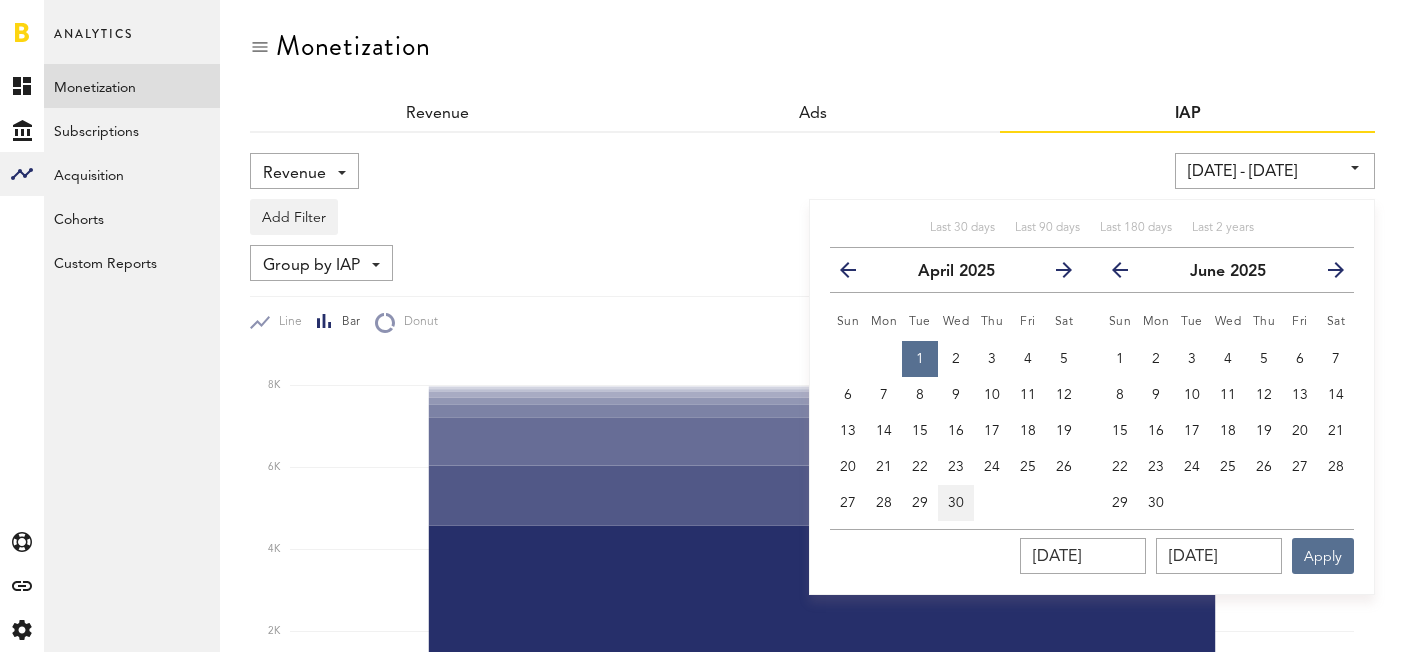 click on "30" at bounding box center (956, 503) 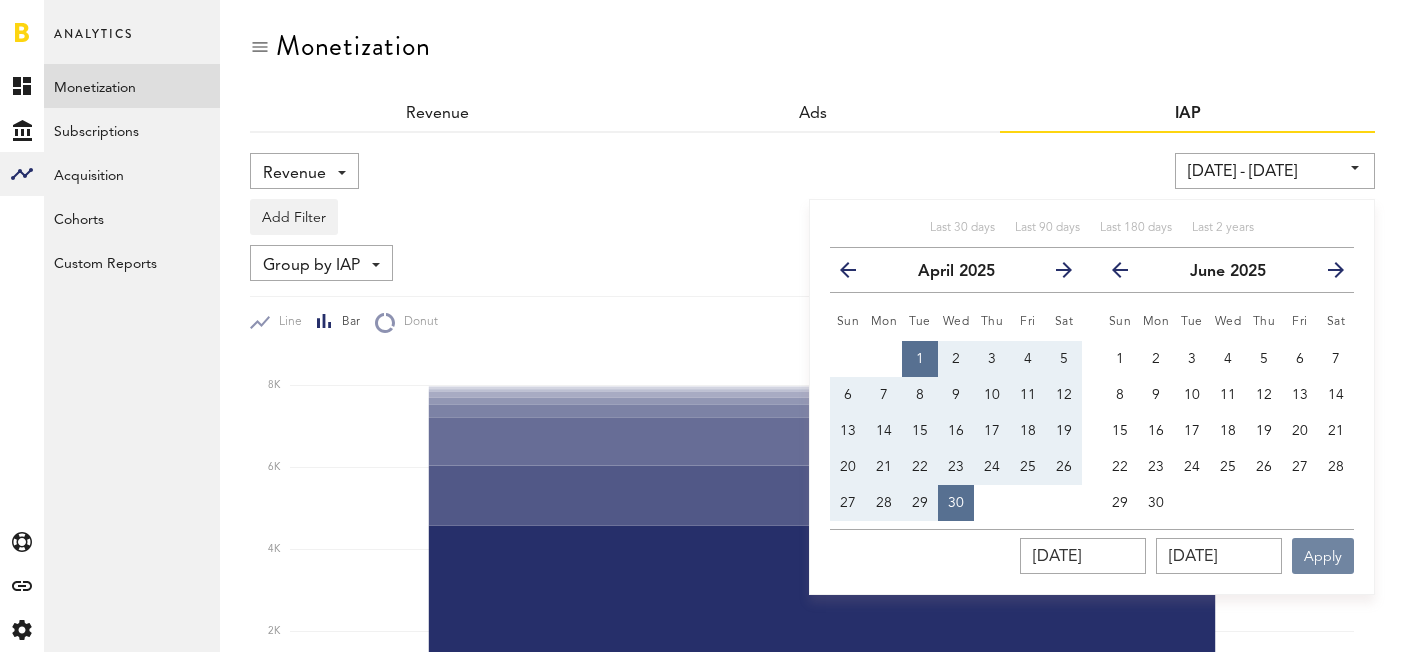 click on "Apply" at bounding box center [1323, 556] 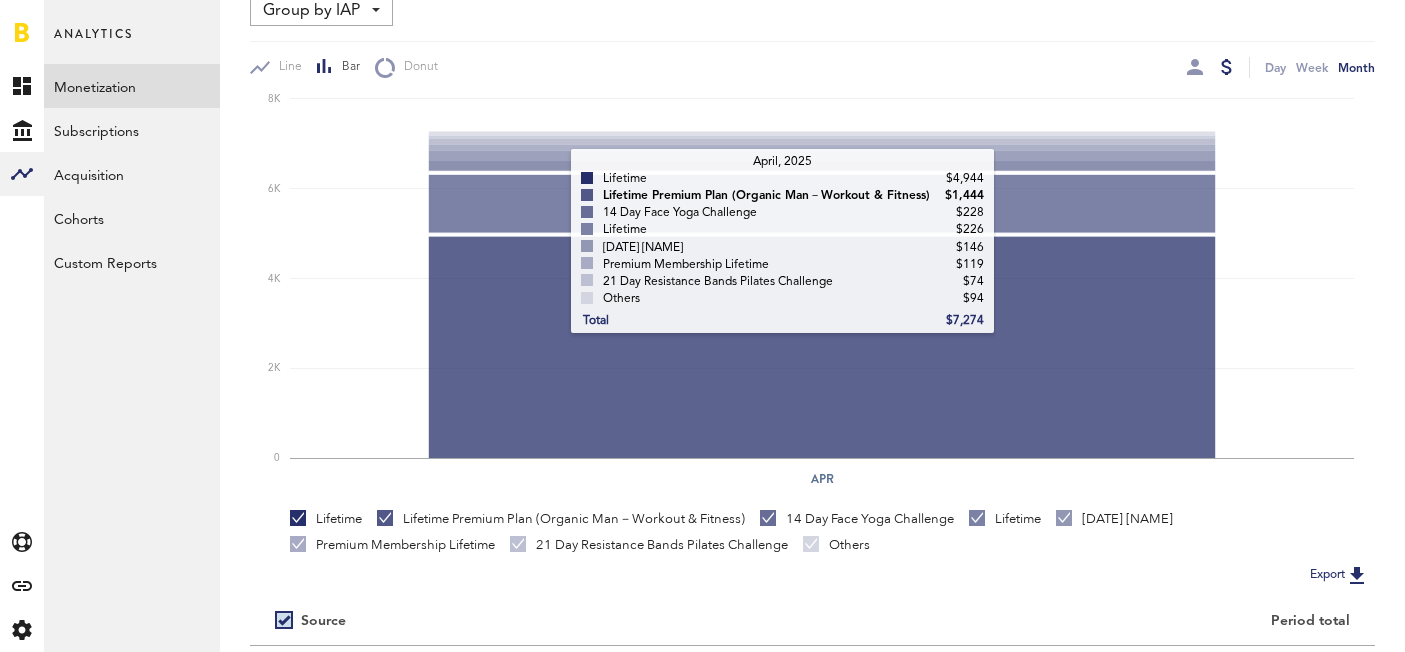 scroll, scrollTop: 534, scrollLeft: 0, axis: vertical 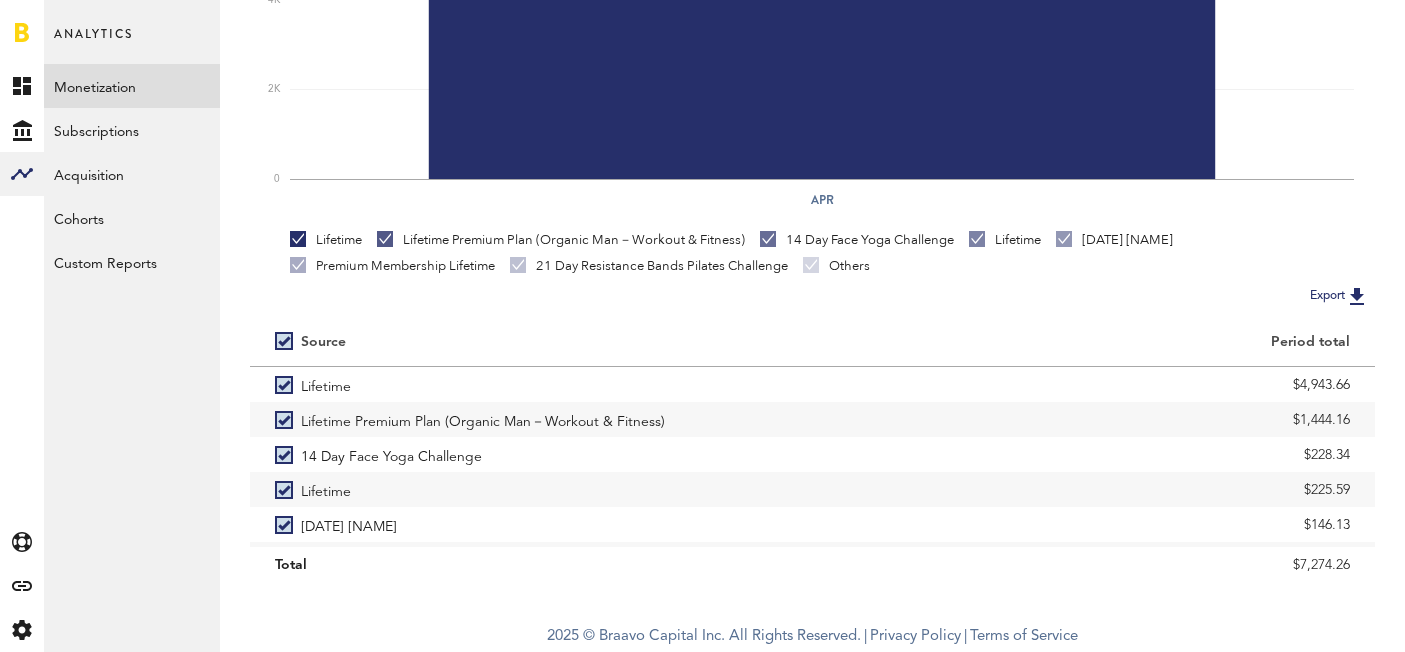 click at bounding box center [1357, 296] 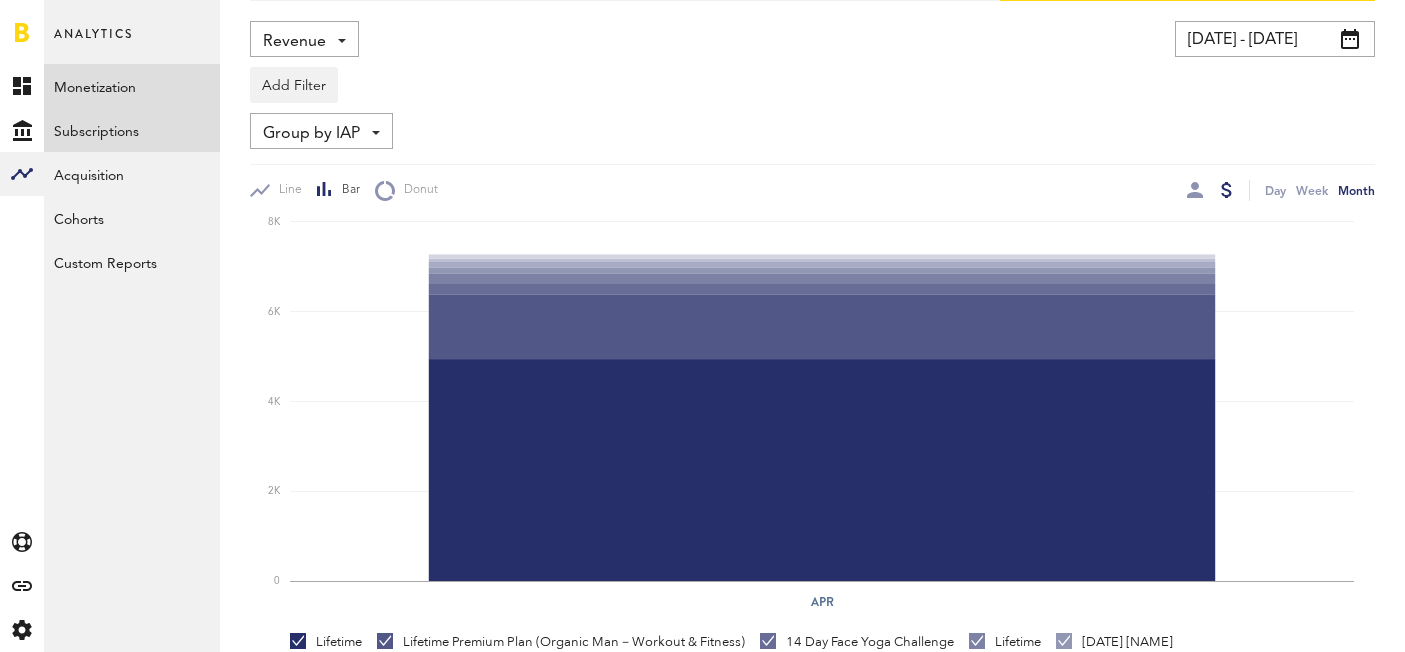 scroll, scrollTop: 0, scrollLeft: 0, axis: both 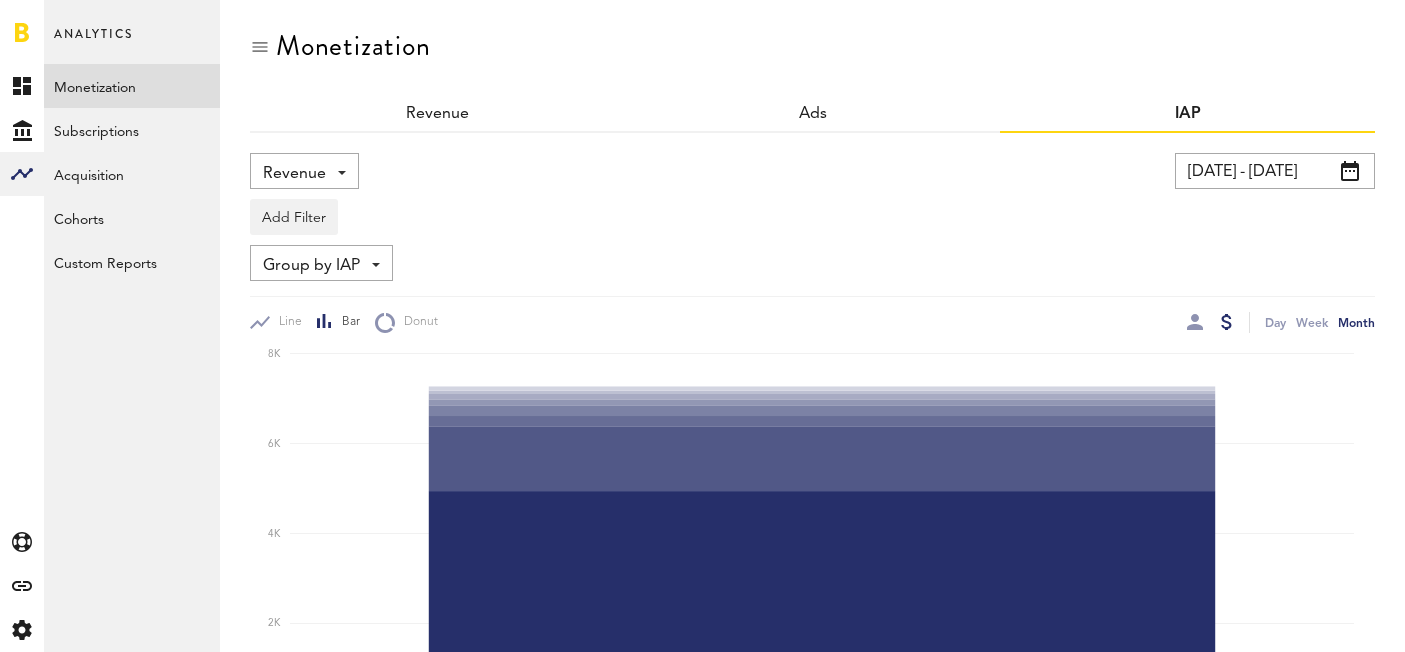 click on "[DATE] - [DATE]" at bounding box center [1275, 171] 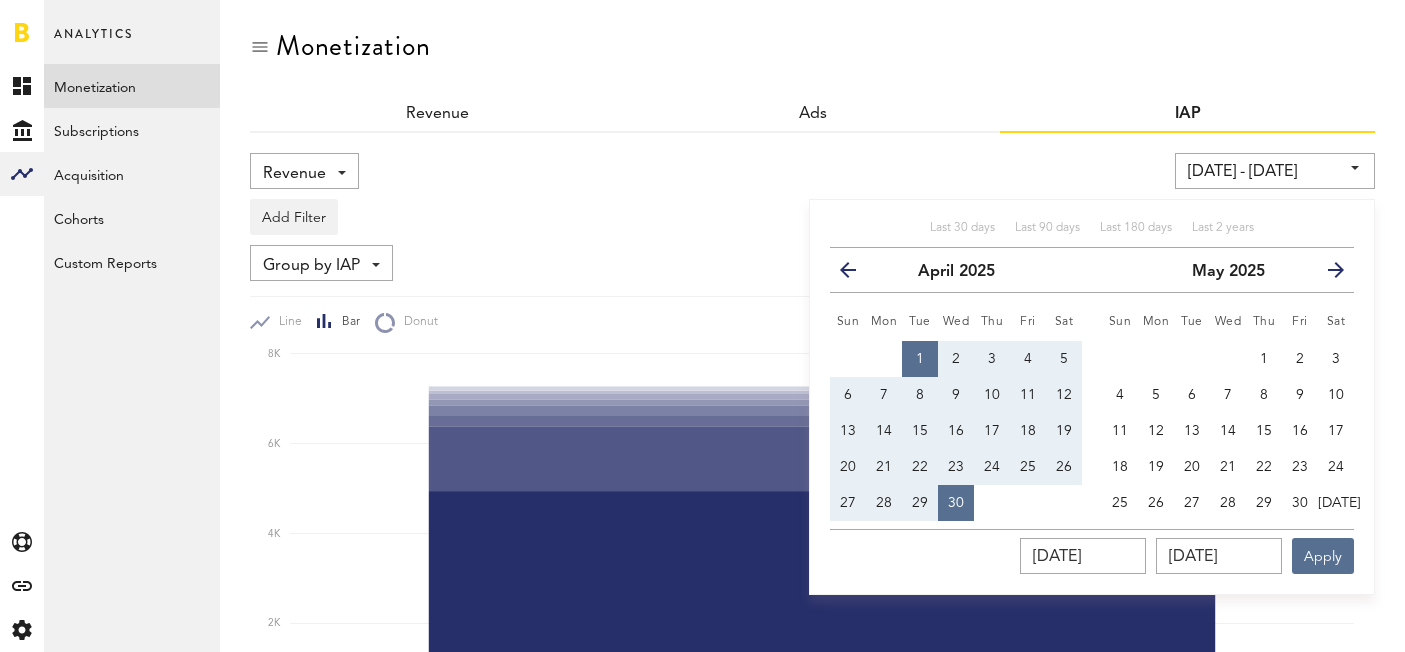 click on "previous" at bounding box center (856, 270) 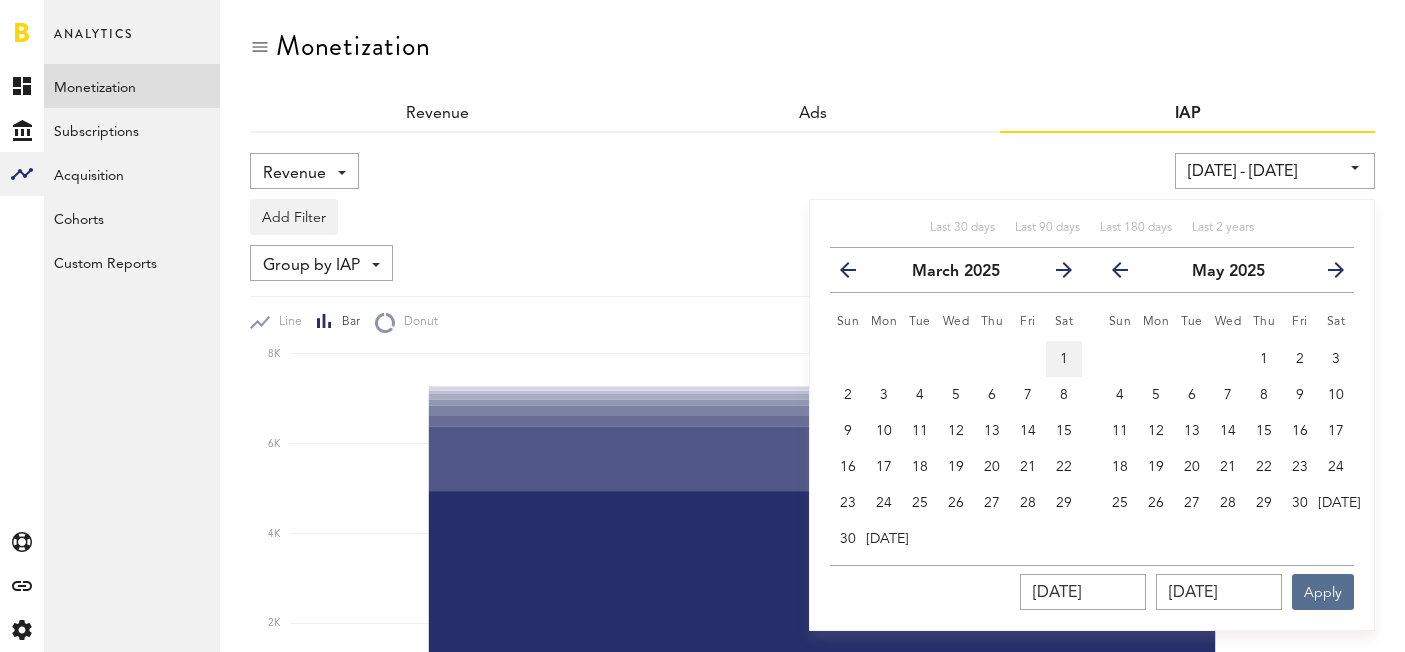 click on "1" at bounding box center [1064, 359] 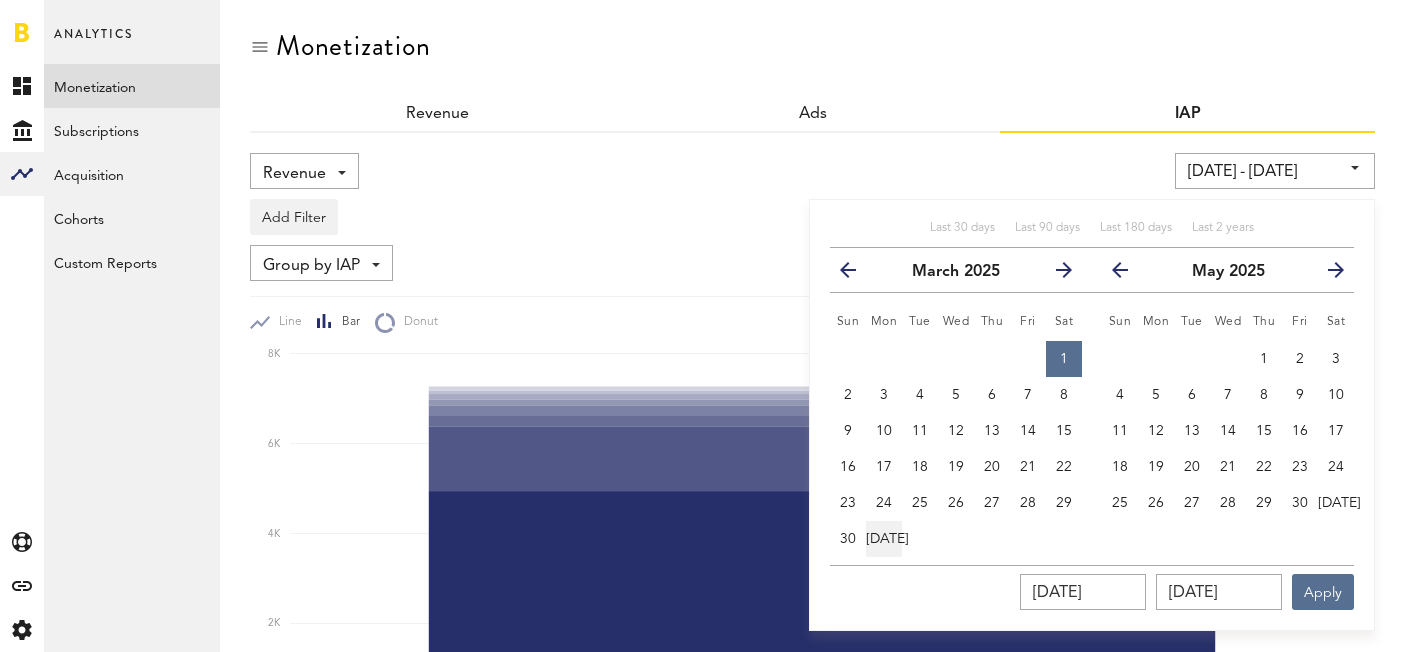 click on "[DATE]" at bounding box center [887, 539] 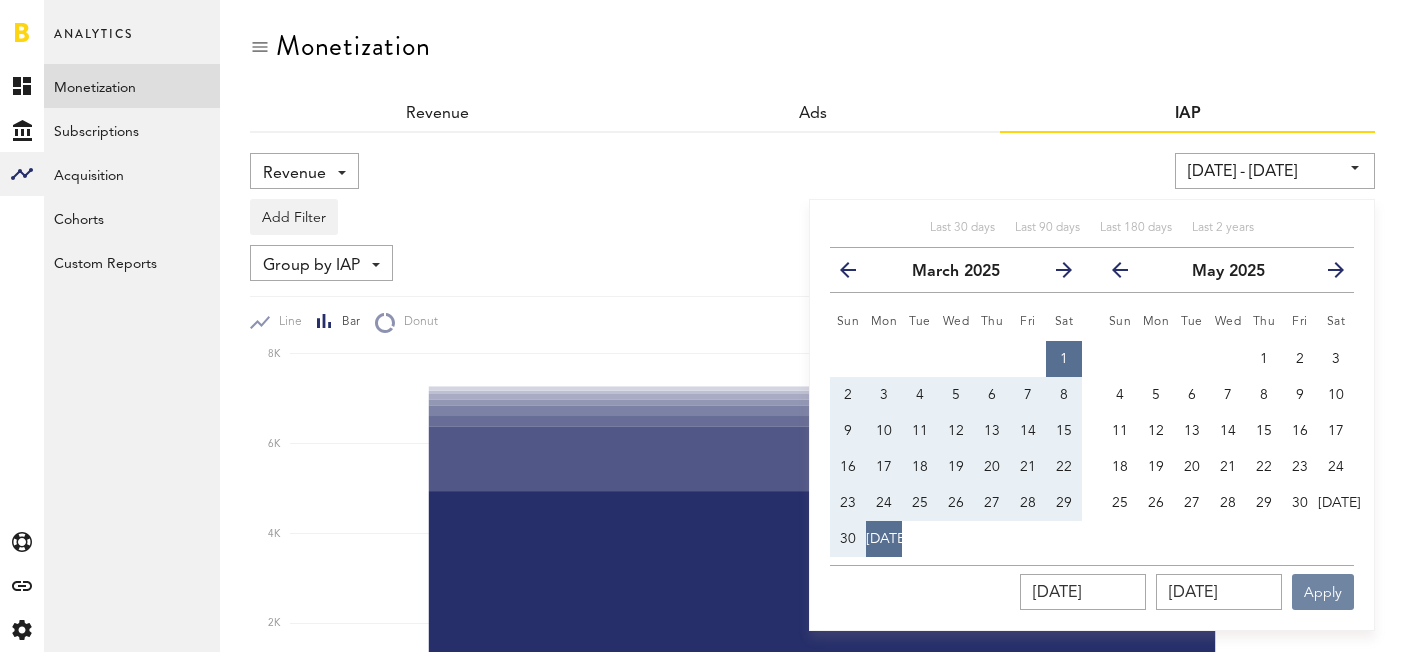 click on "Apply" at bounding box center (1323, 592) 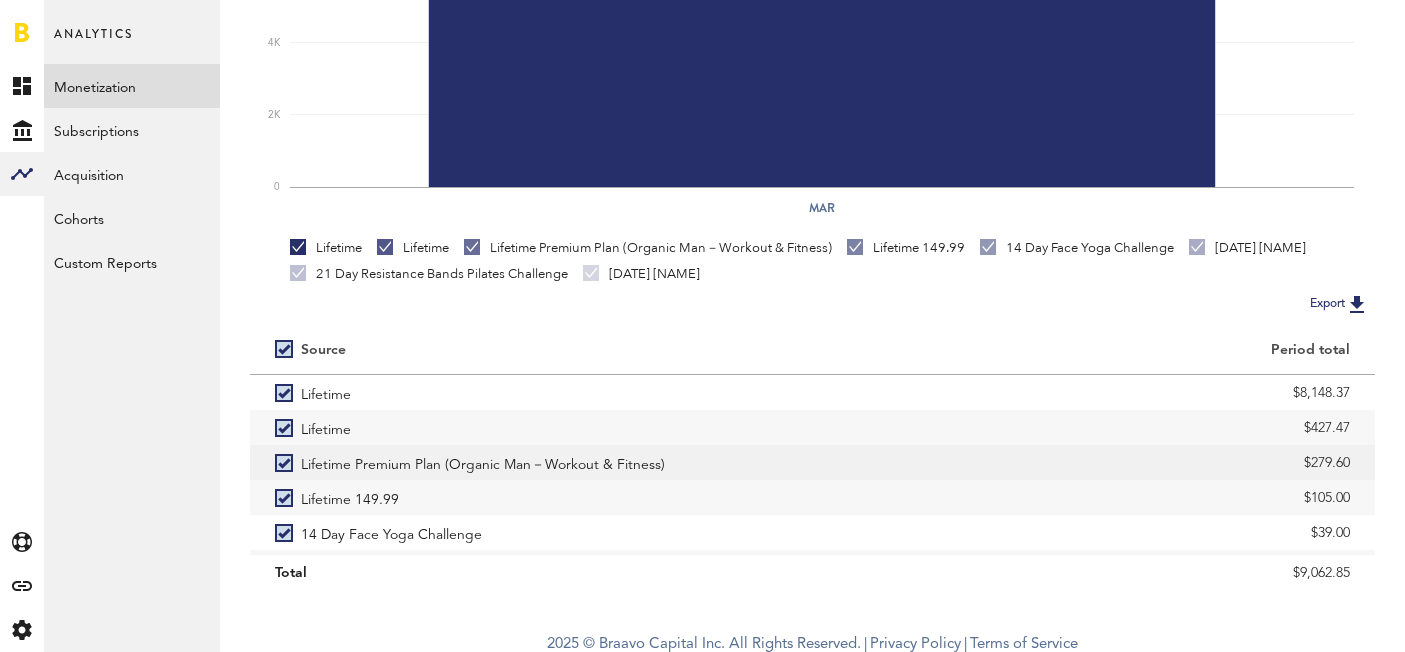 scroll, scrollTop: 534, scrollLeft: 0, axis: vertical 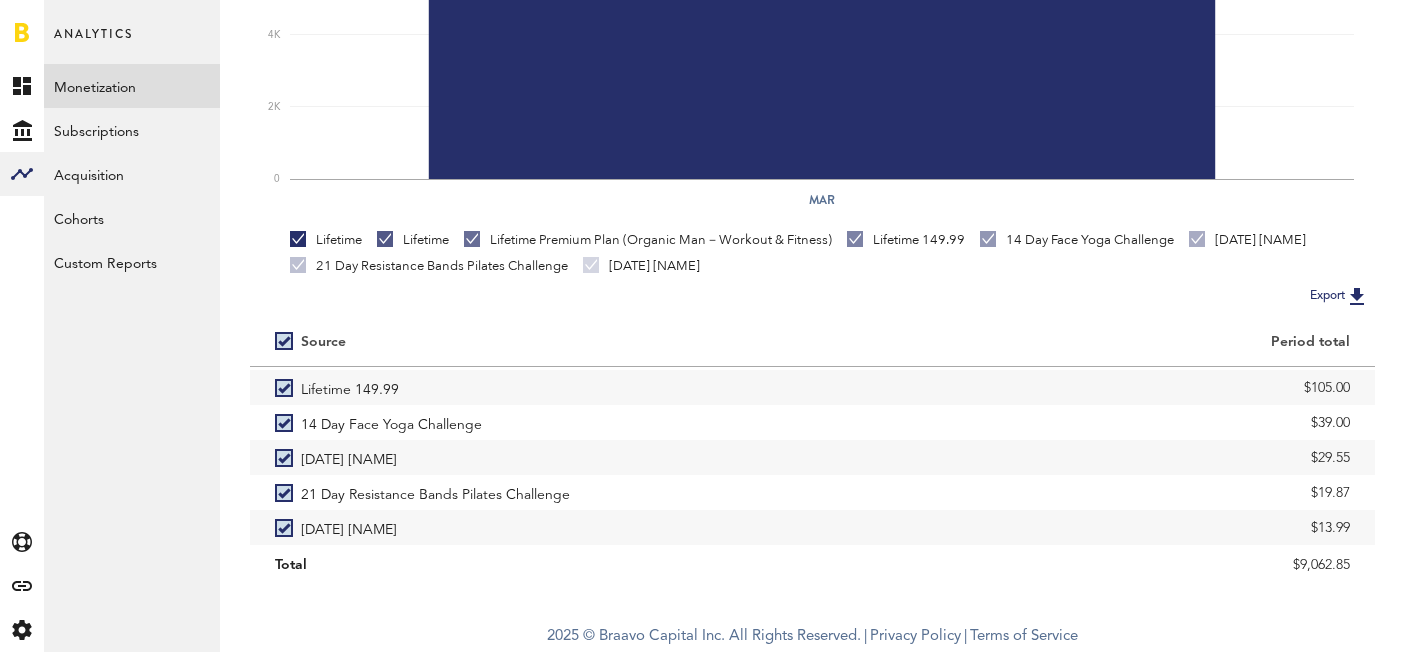 click at bounding box center (1357, 296) 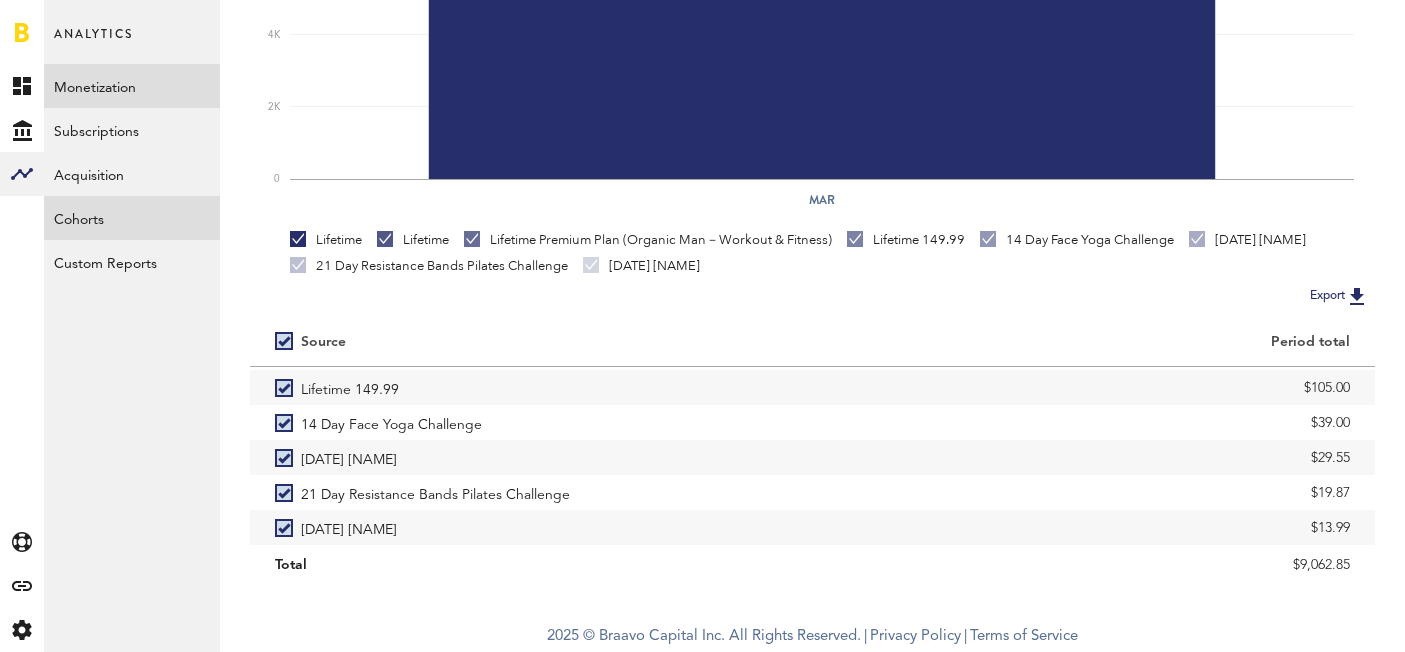 scroll, scrollTop: 0, scrollLeft: 0, axis: both 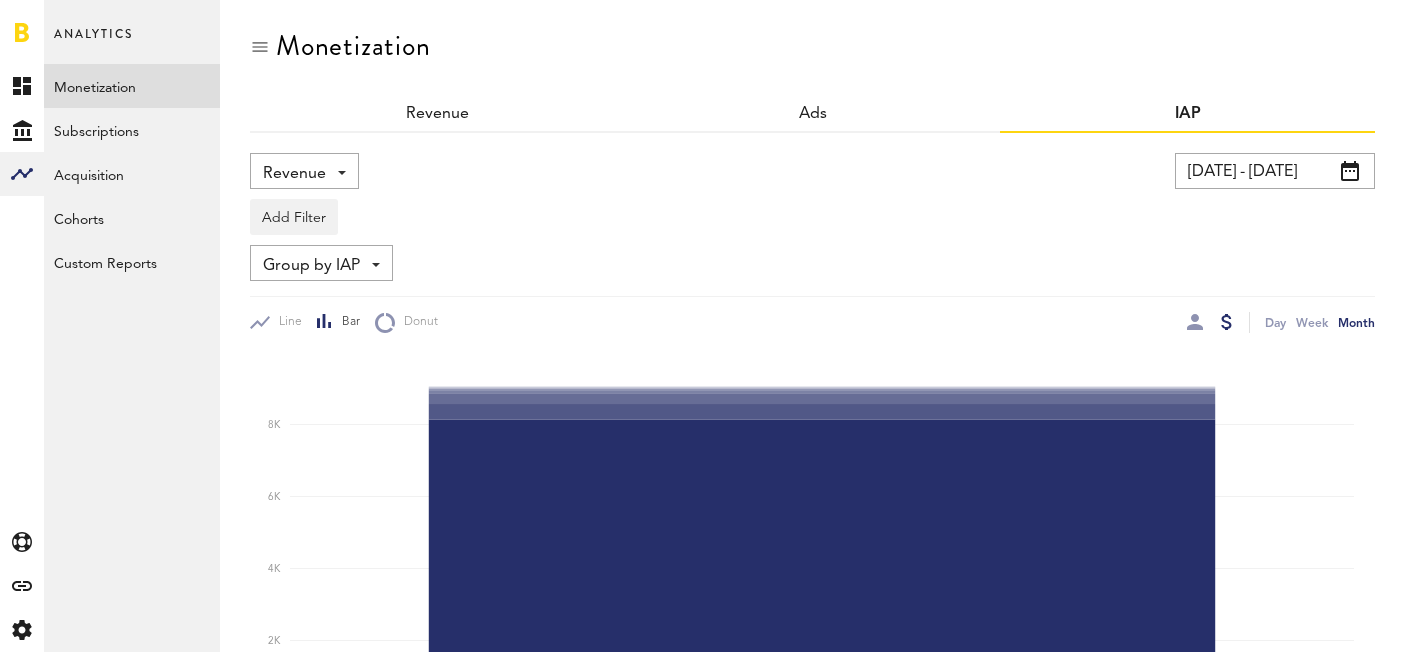 click on "[DATE] - [DATE]" at bounding box center [1275, 171] 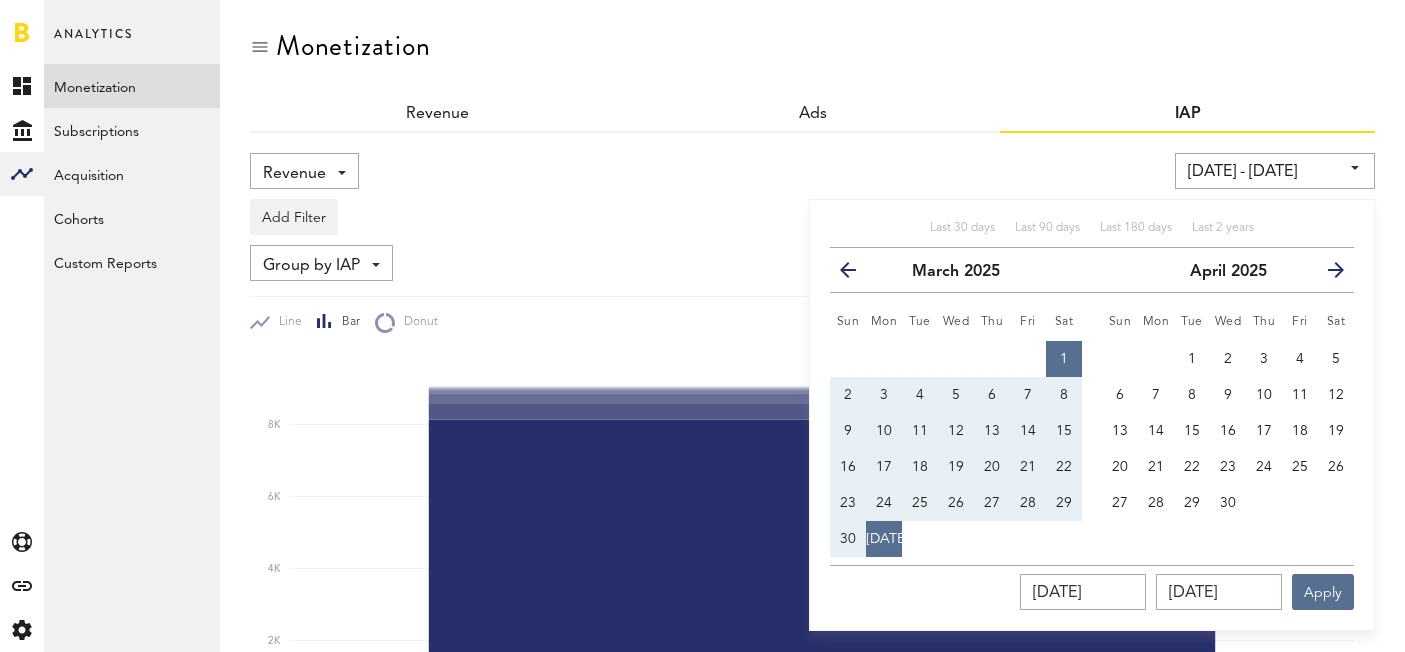 click at bounding box center (856, 274) 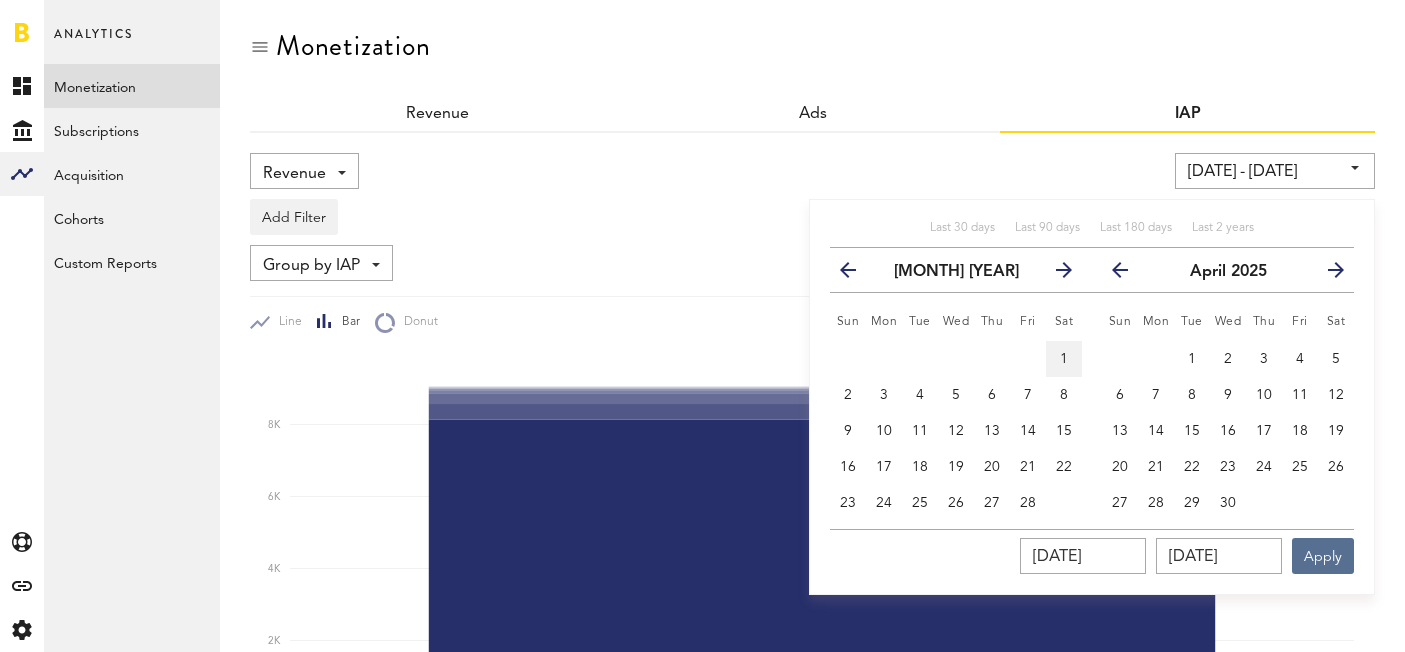 click on "1" at bounding box center [1064, 359] 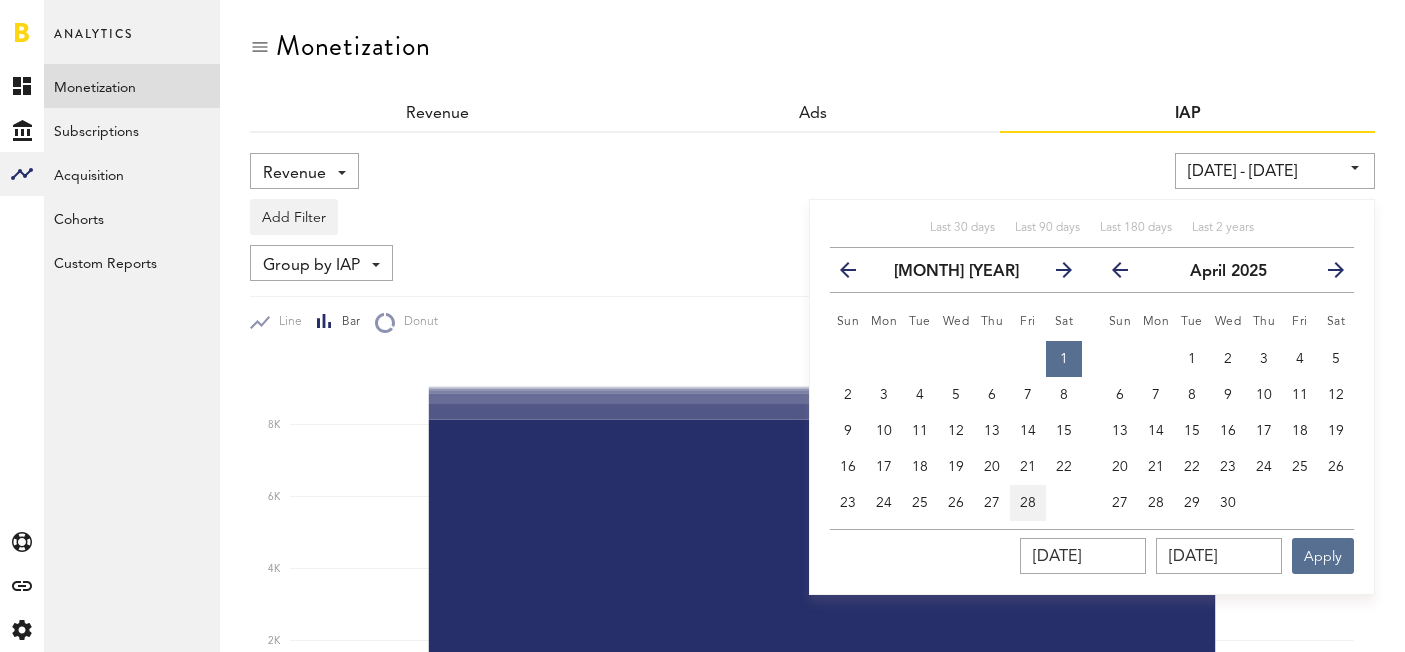 click on "28" at bounding box center (1028, 503) 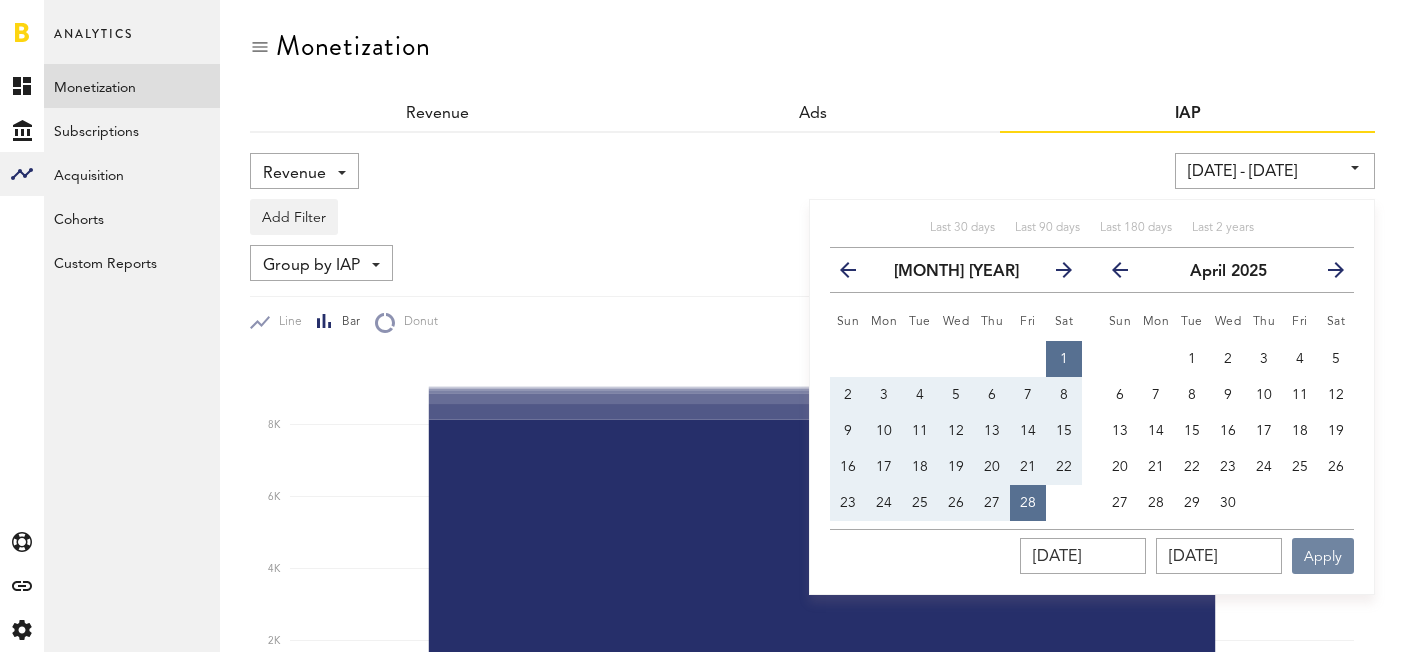 click on "Apply" at bounding box center [1323, 556] 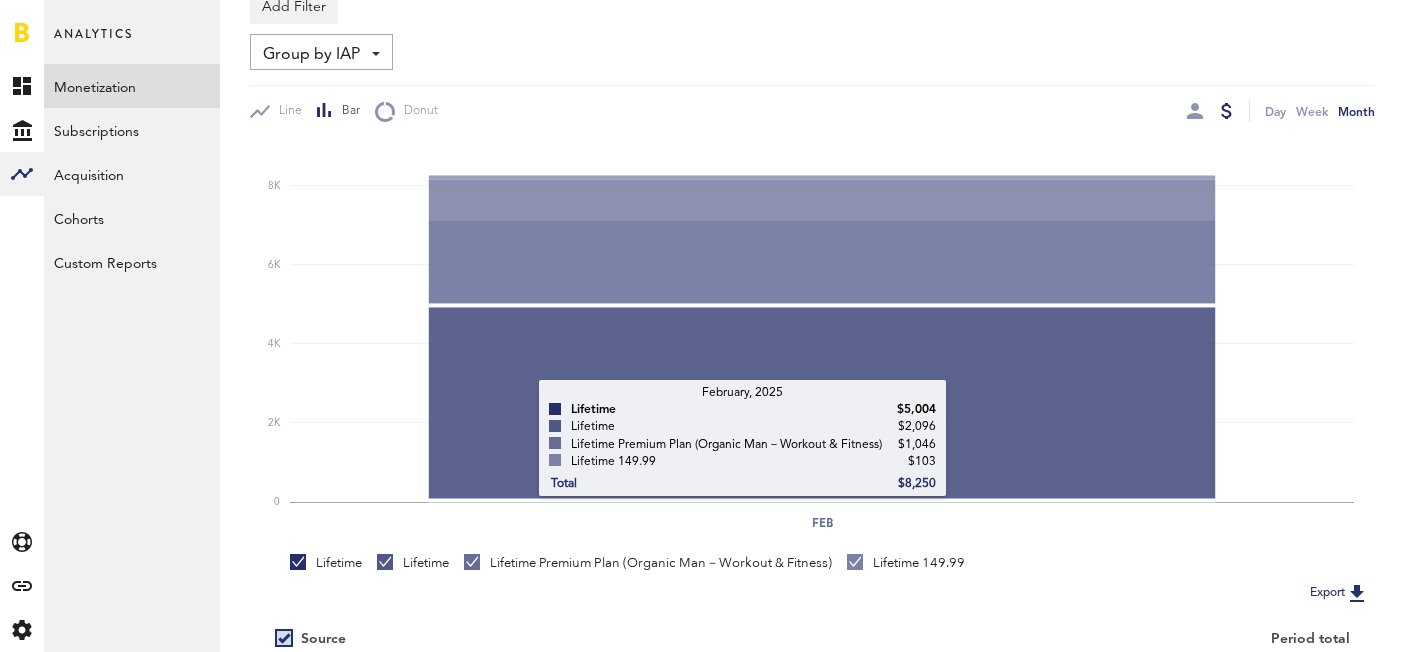 scroll, scrollTop: 0, scrollLeft: 0, axis: both 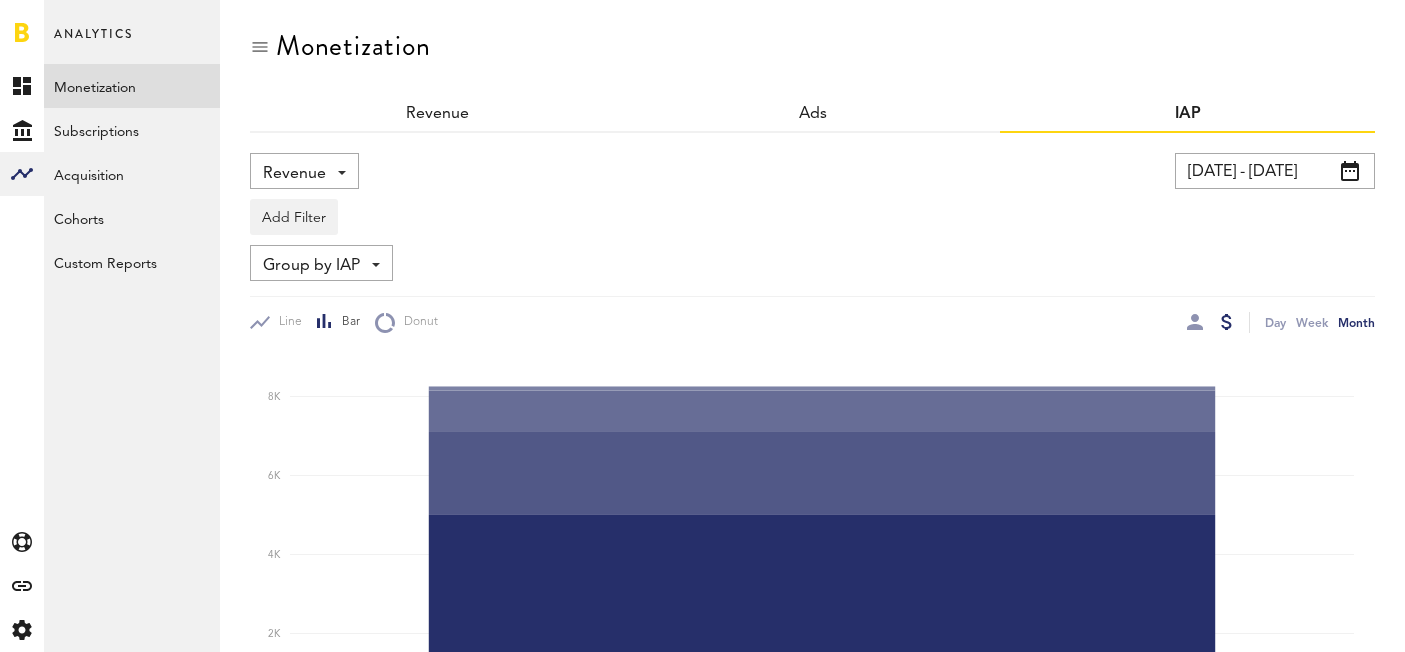 click on "[DATE] - [DATE]" at bounding box center (1275, 171) 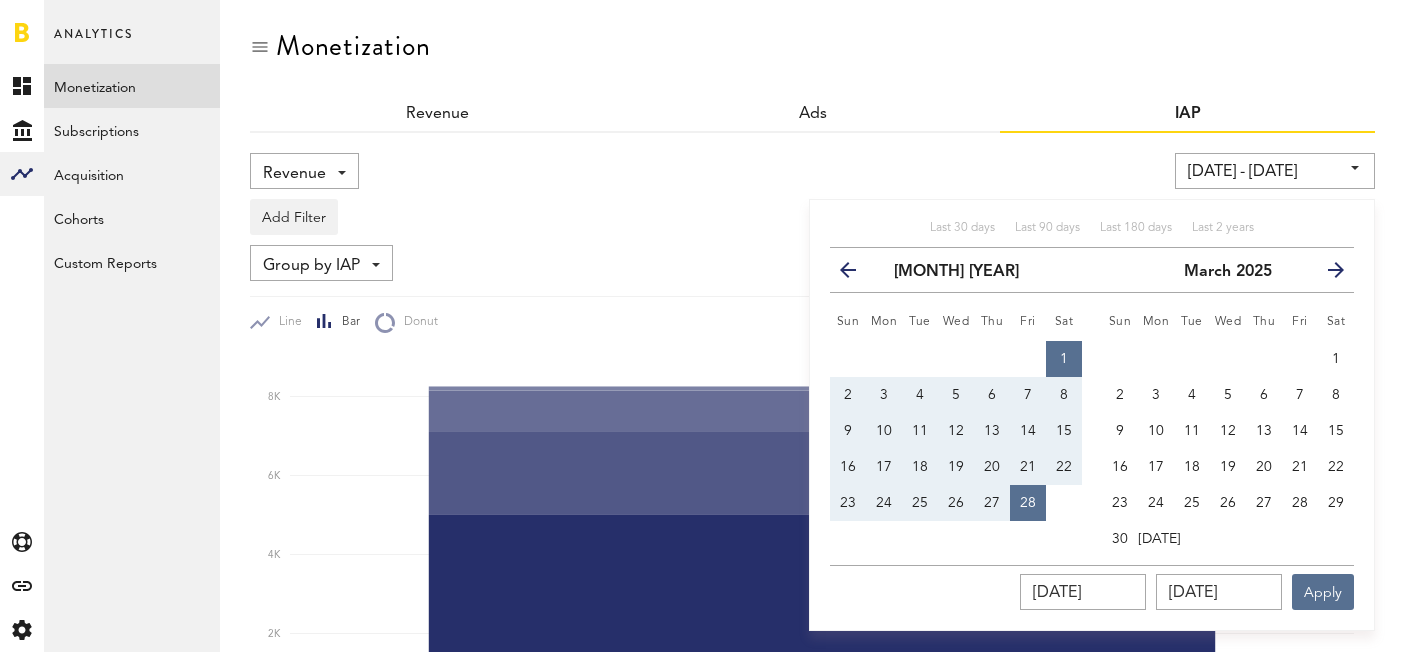 click at bounding box center [856, 274] 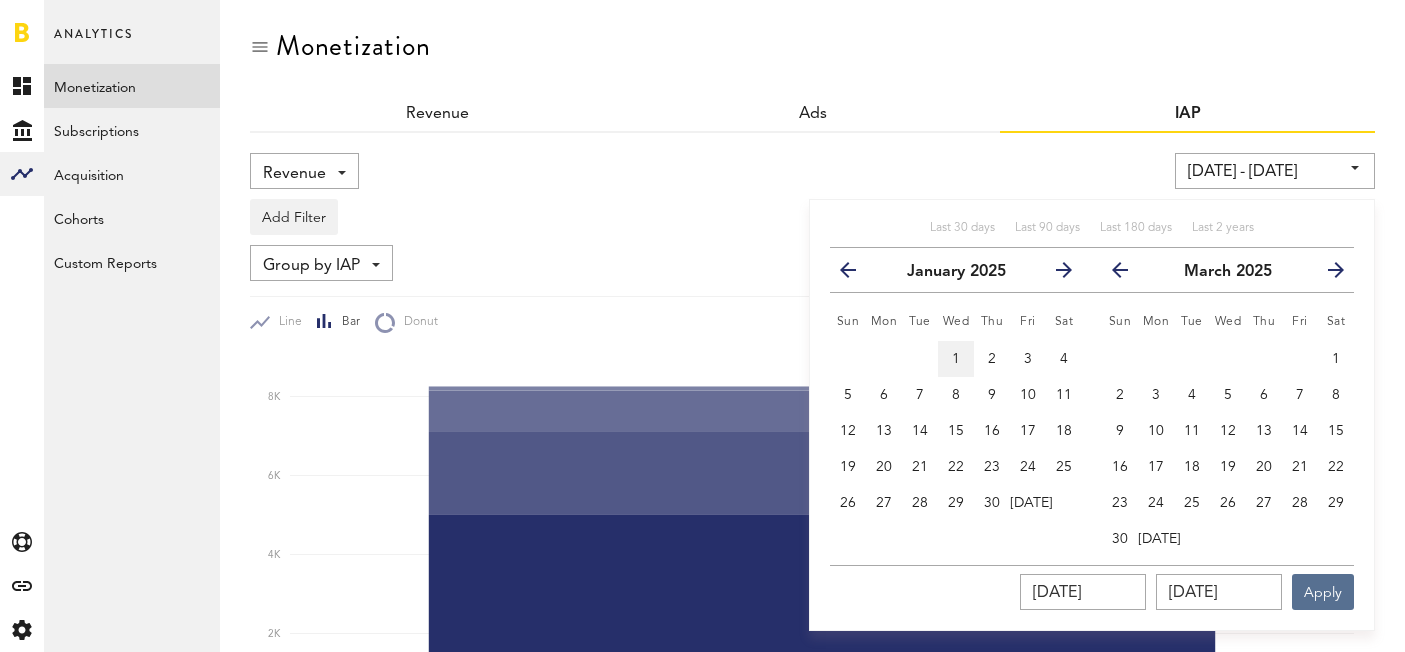 click on "1" at bounding box center (956, 359) 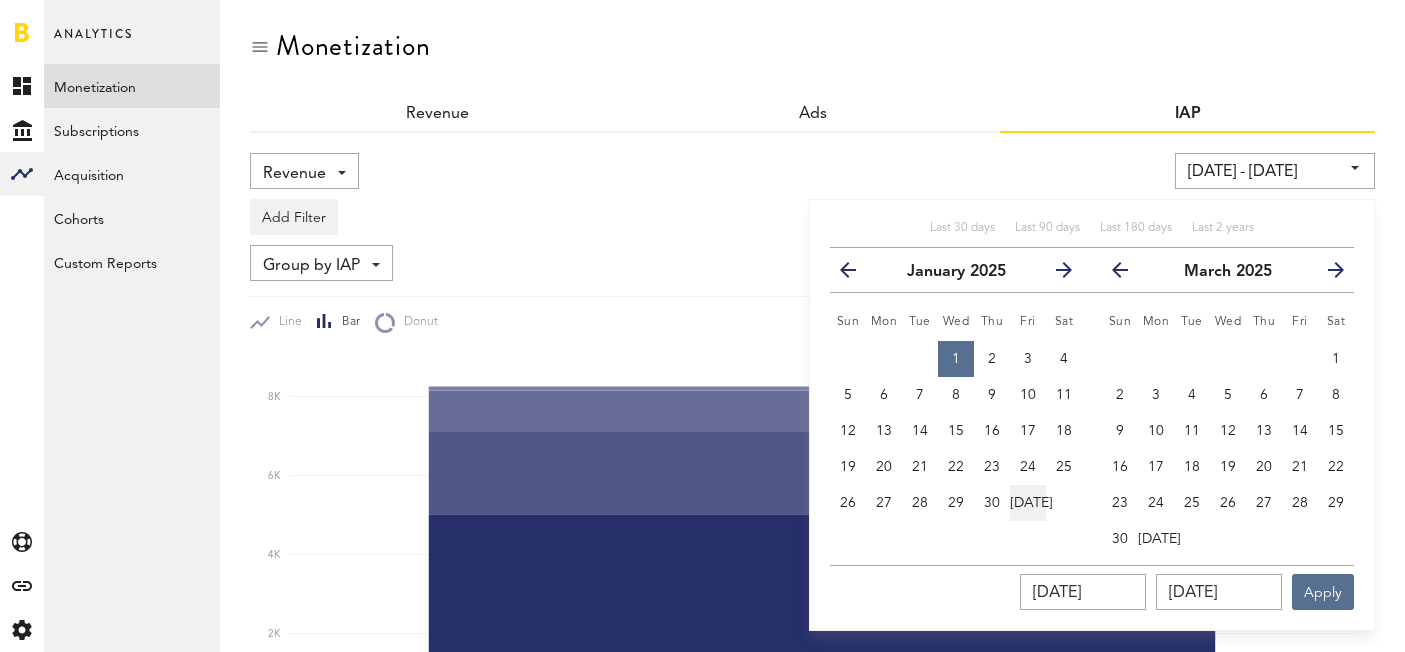 click on "[DATE]" at bounding box center [1031, 503] 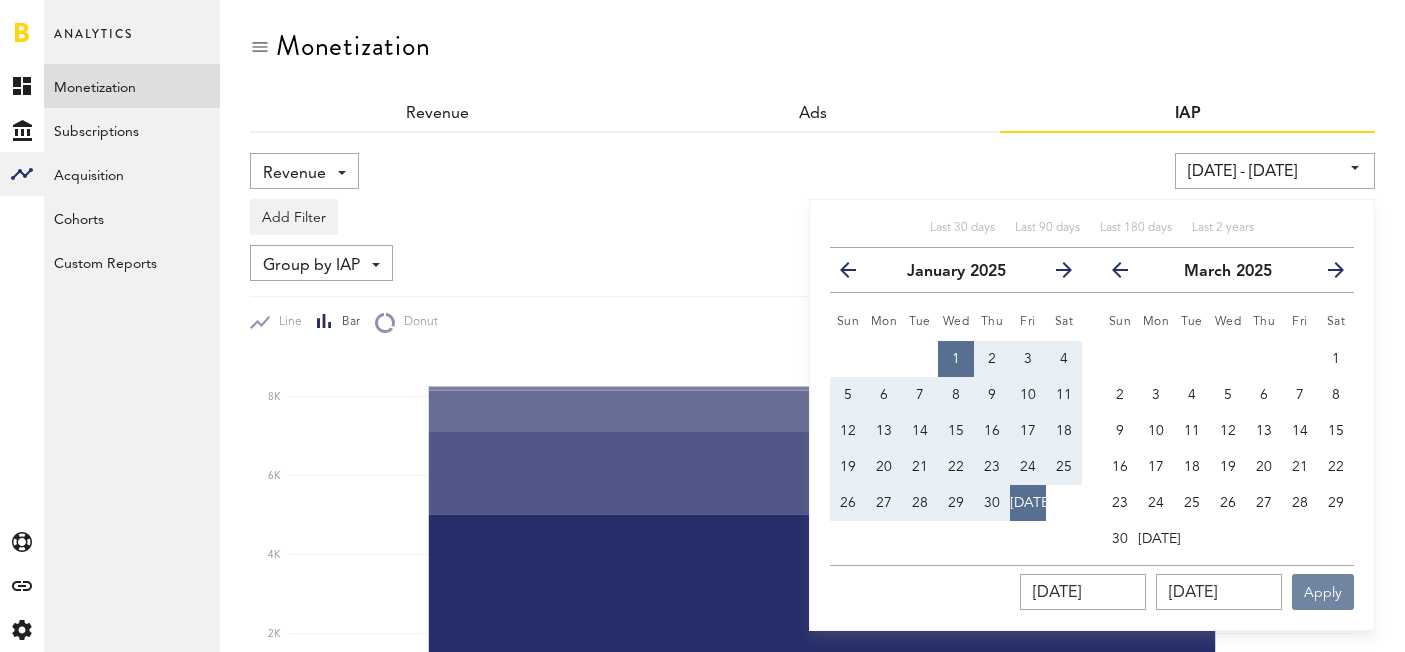 click on "Apply" at bounding box center [1323, 592] 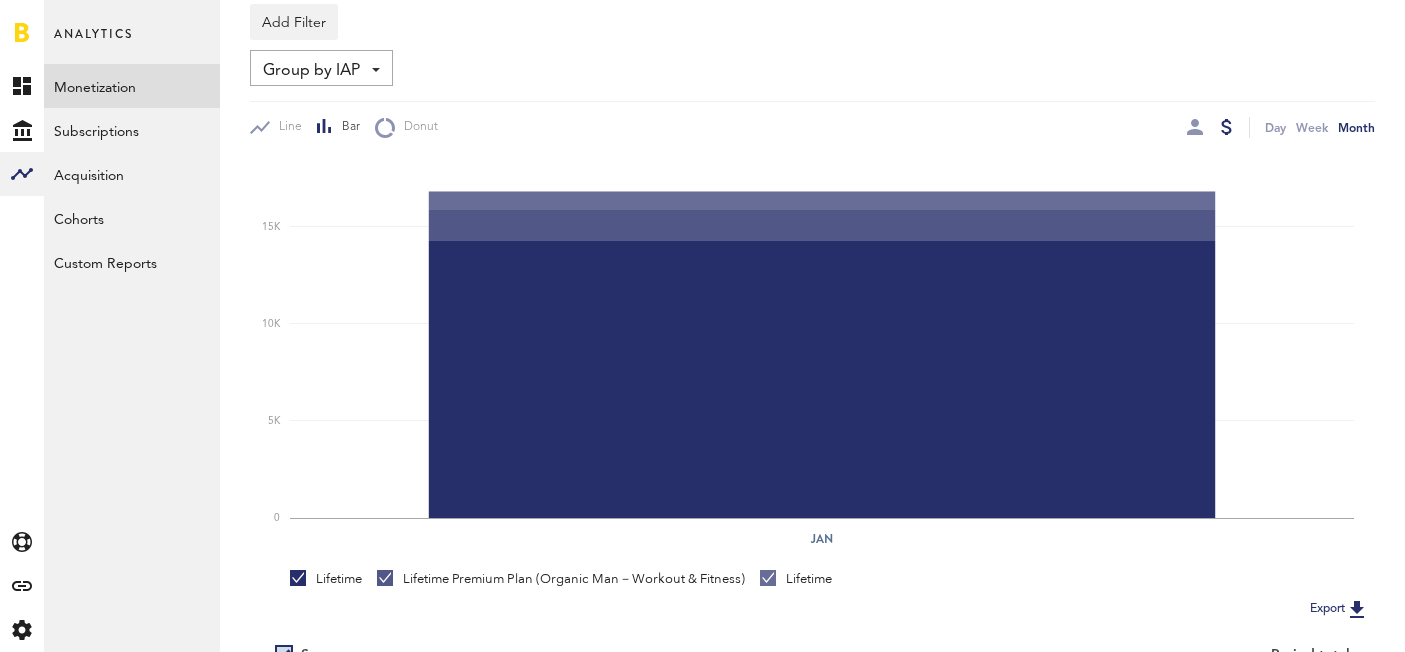 scroll, scrollTop: 0, scrollLeft: 0, axis: both 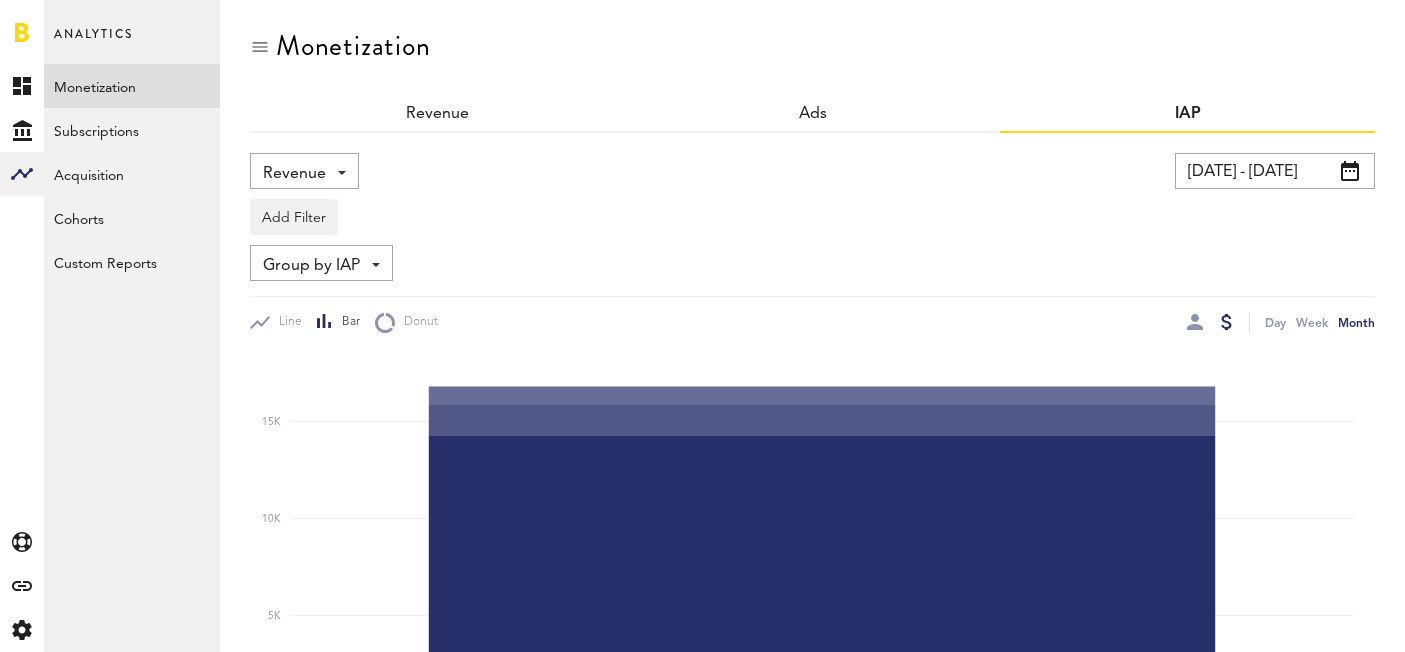 click on "[DATE] - [DATE]" at bounding box center (1275, 171) 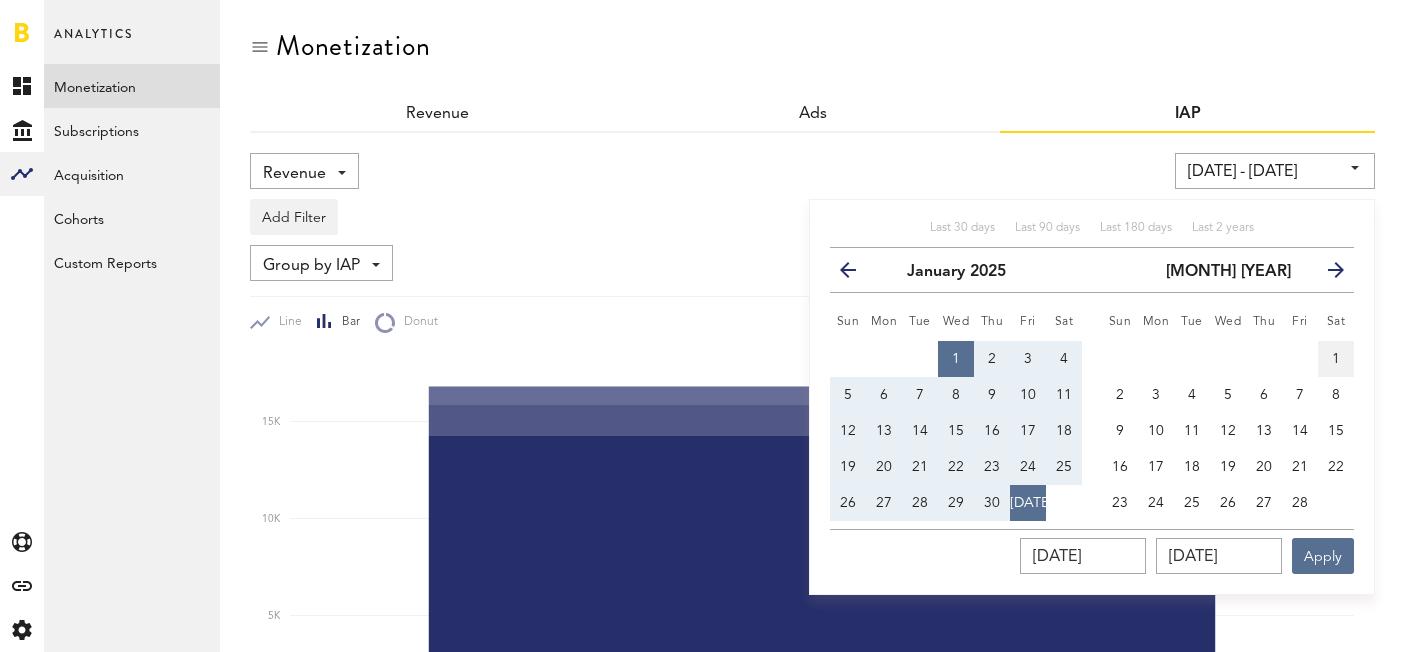 click on "1" at bounding box center (1336, 359) 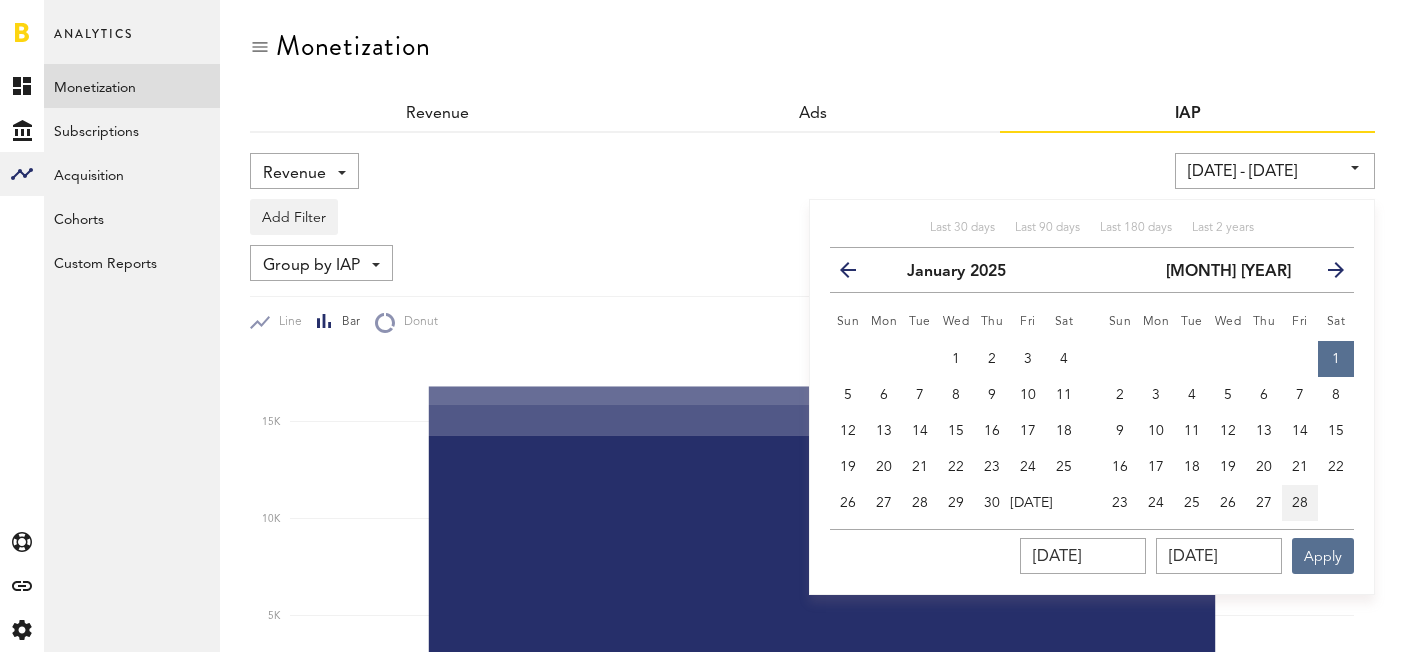click on "28" at bounding box center (1300, 503) 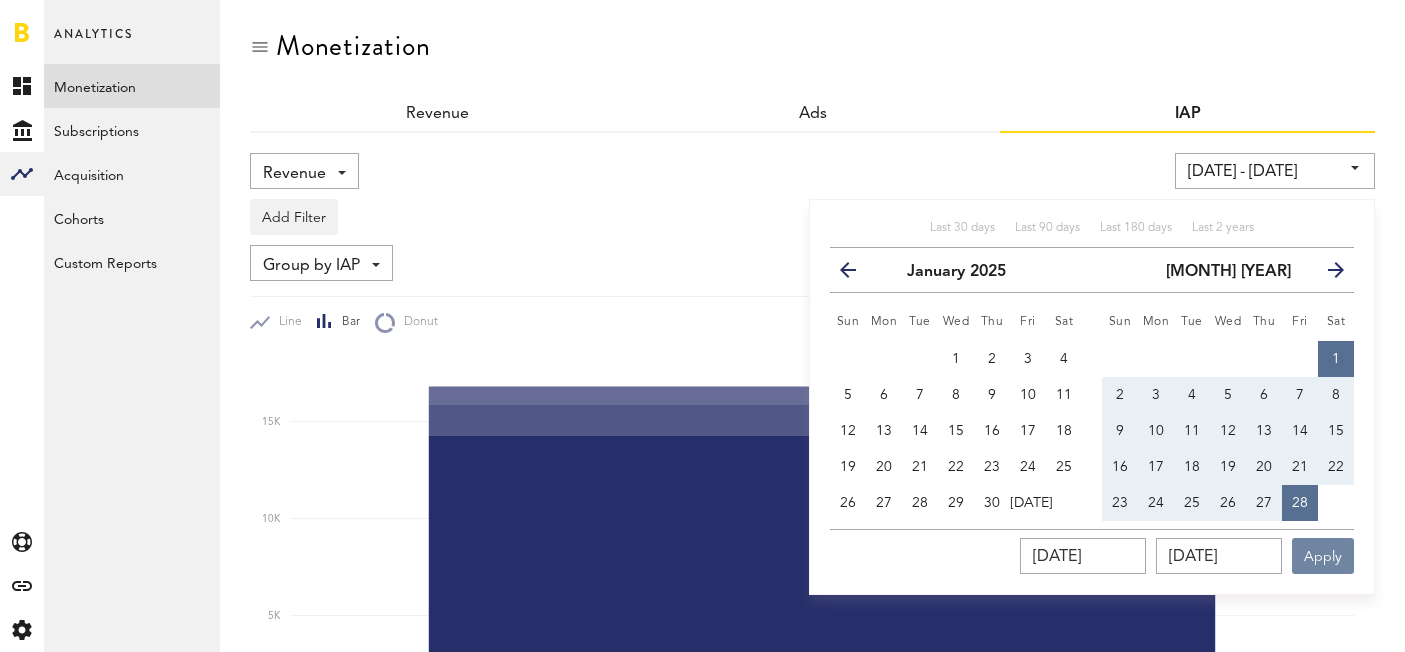 click on "Apply" at bounding box center [1323, 556] 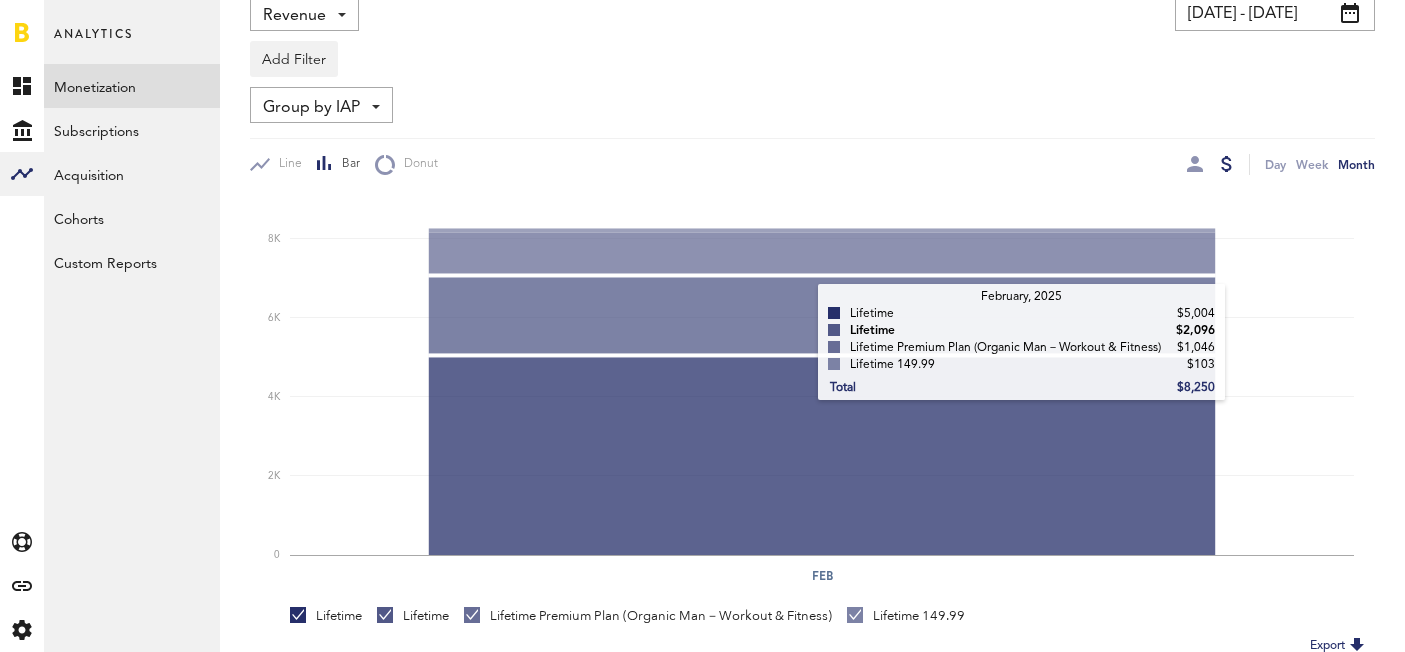 scroll, scrollTop: 473, scrollLeft: 0, axis: vertical 